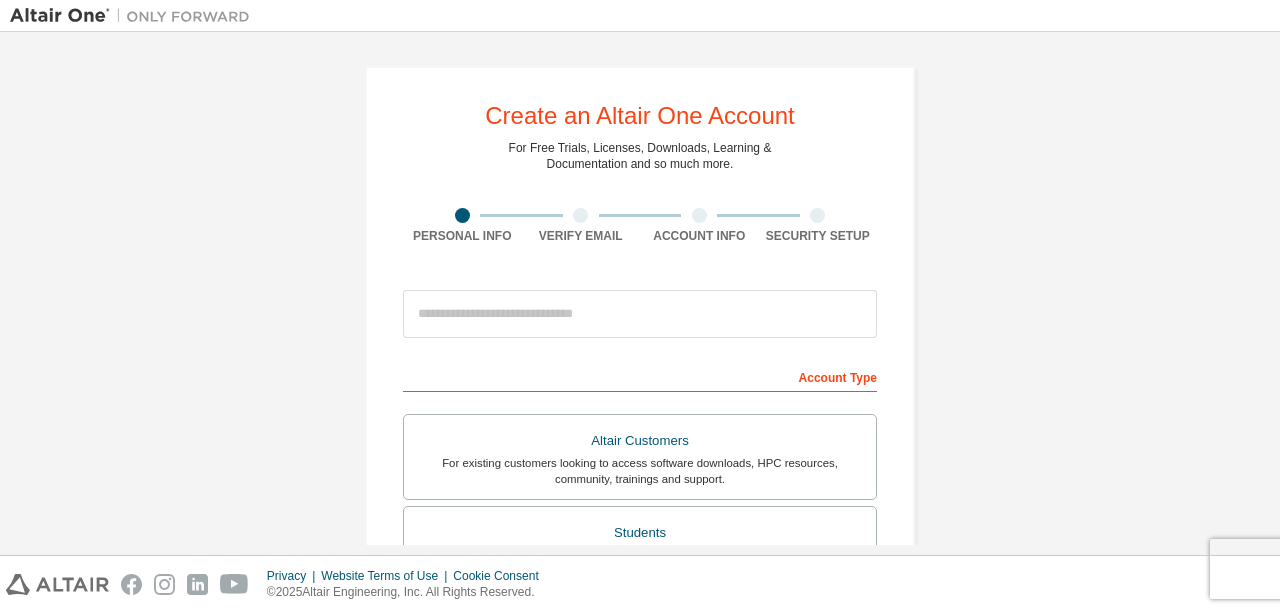 scroll, scrollTop: 0, scrollLeft: 0, axis: both 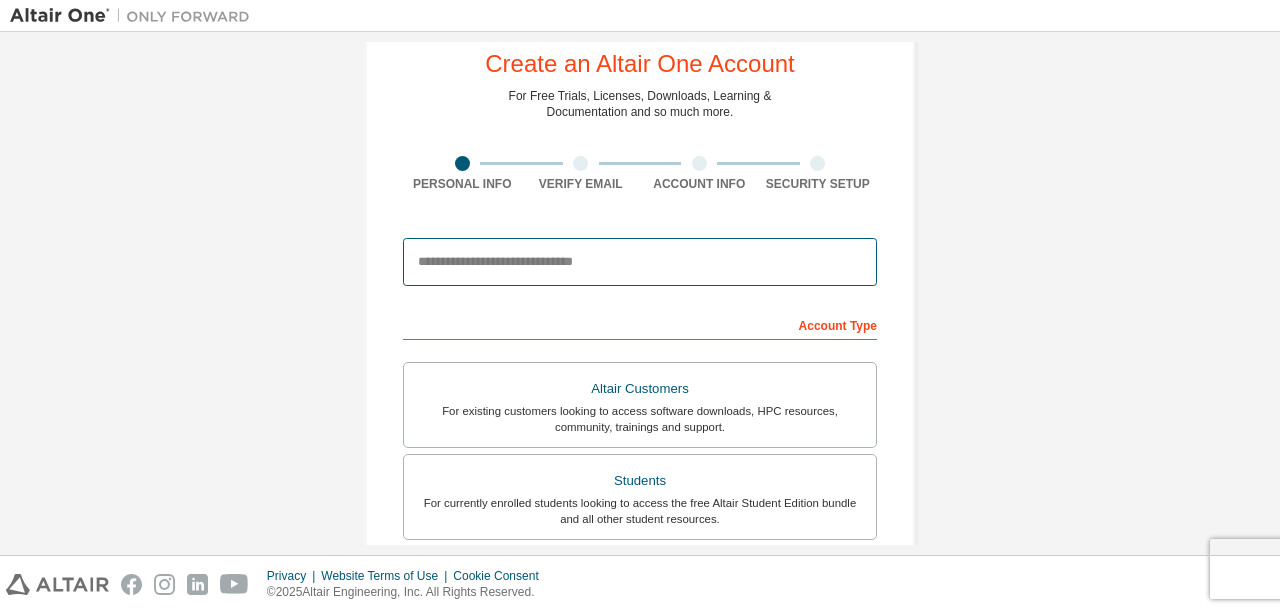 click at bounding box center (640, 262) 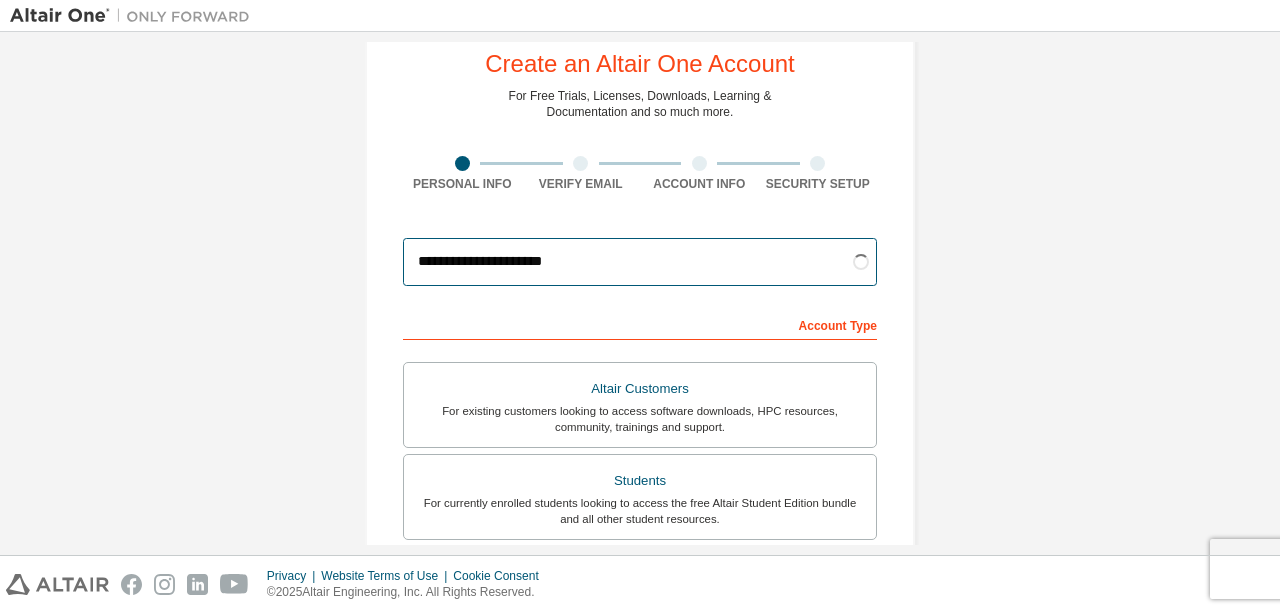 type on "**********" 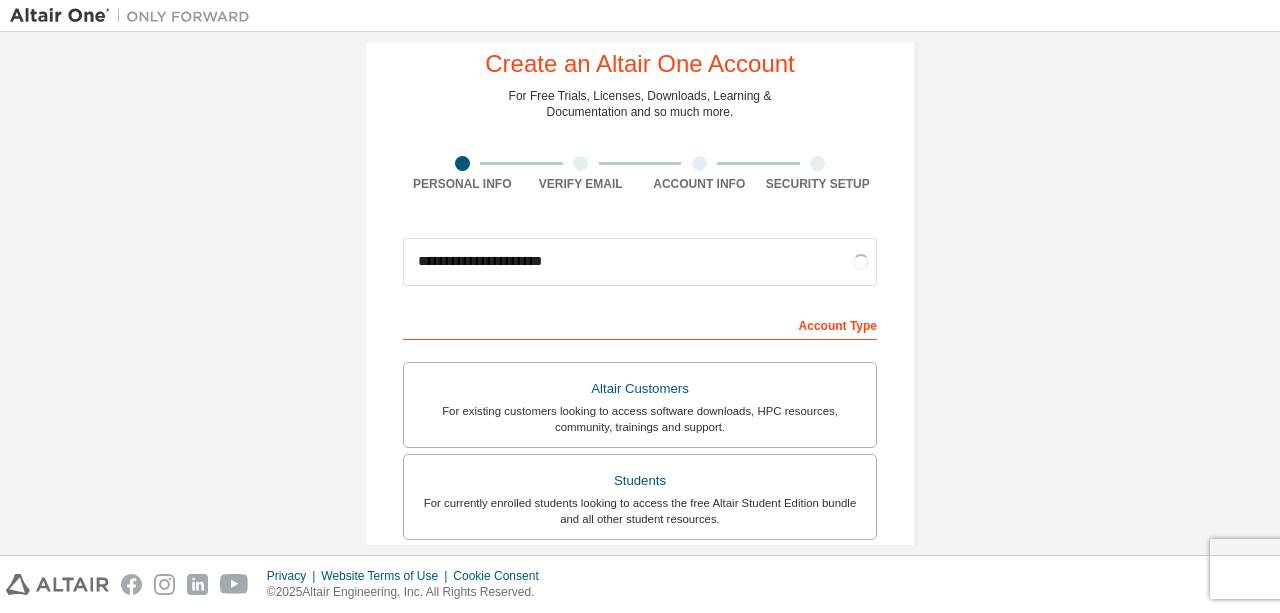 scroll, scrollTop: 556, scrollLeft: 0, axis: vertical 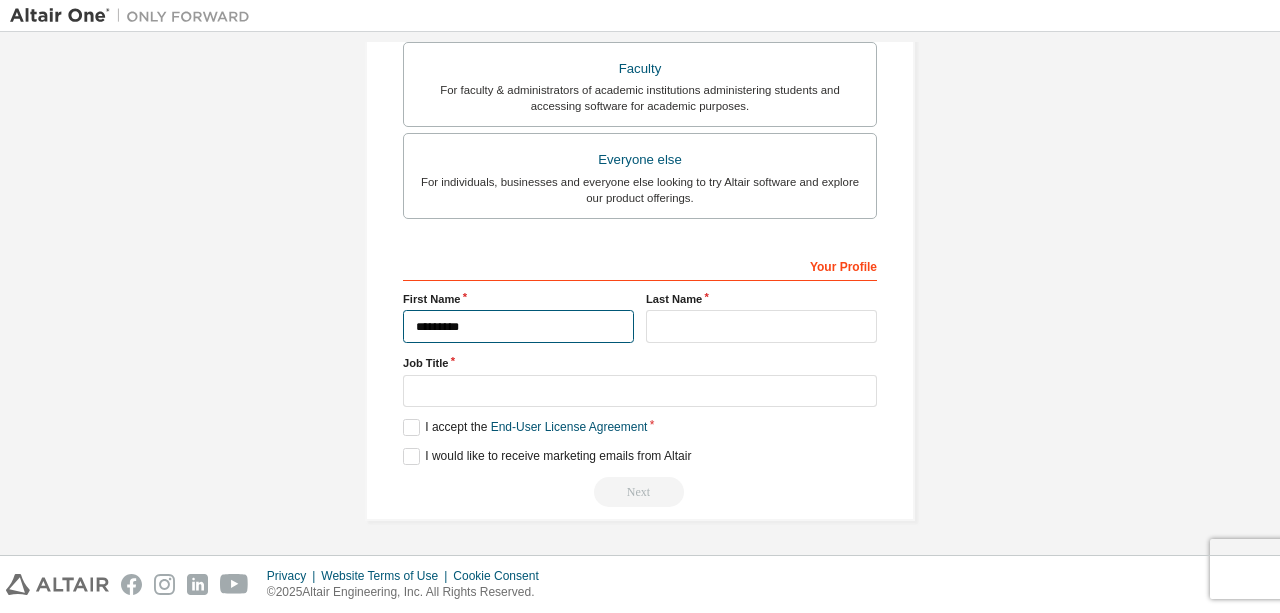 type on "*********" 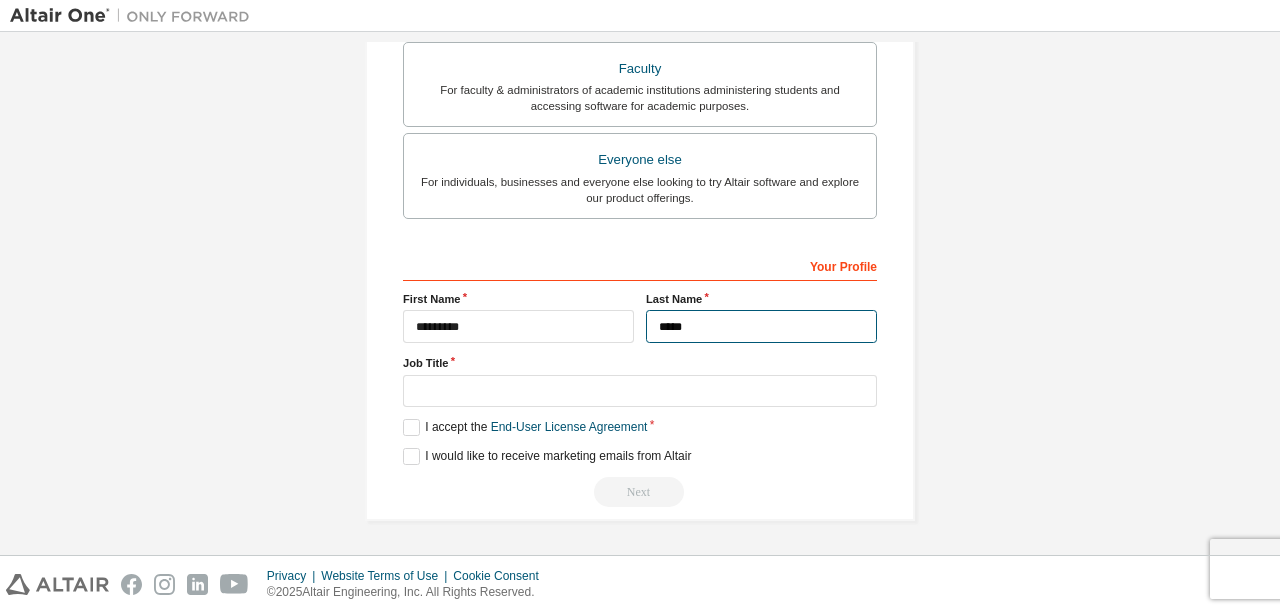 type on "*****" 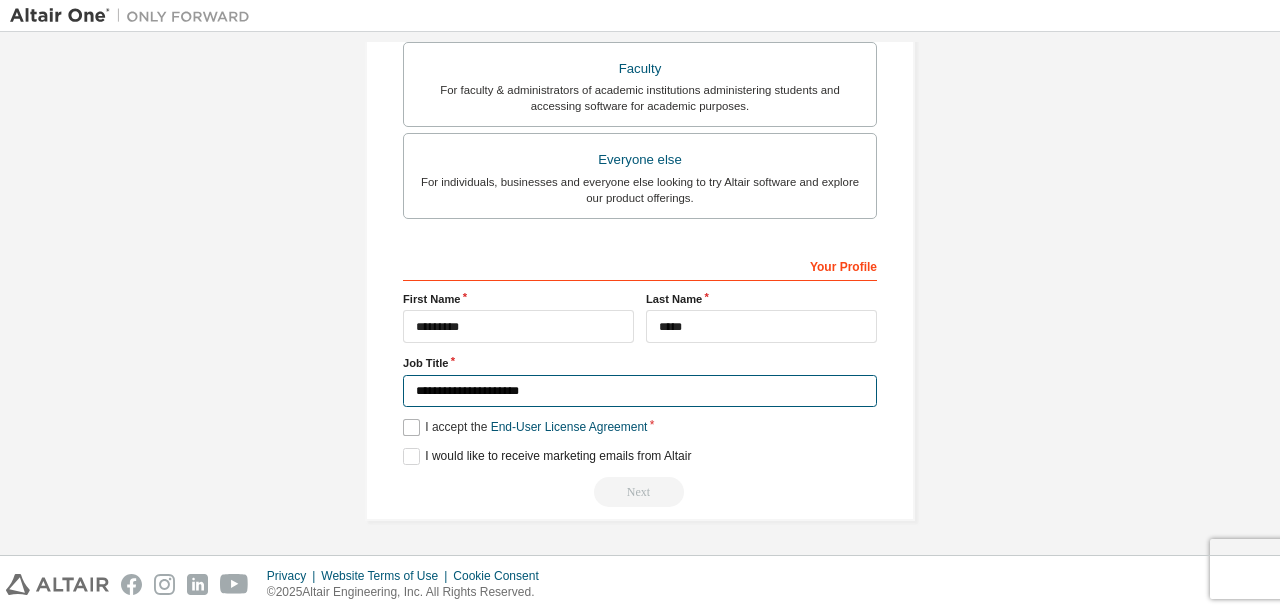 type on "**********" 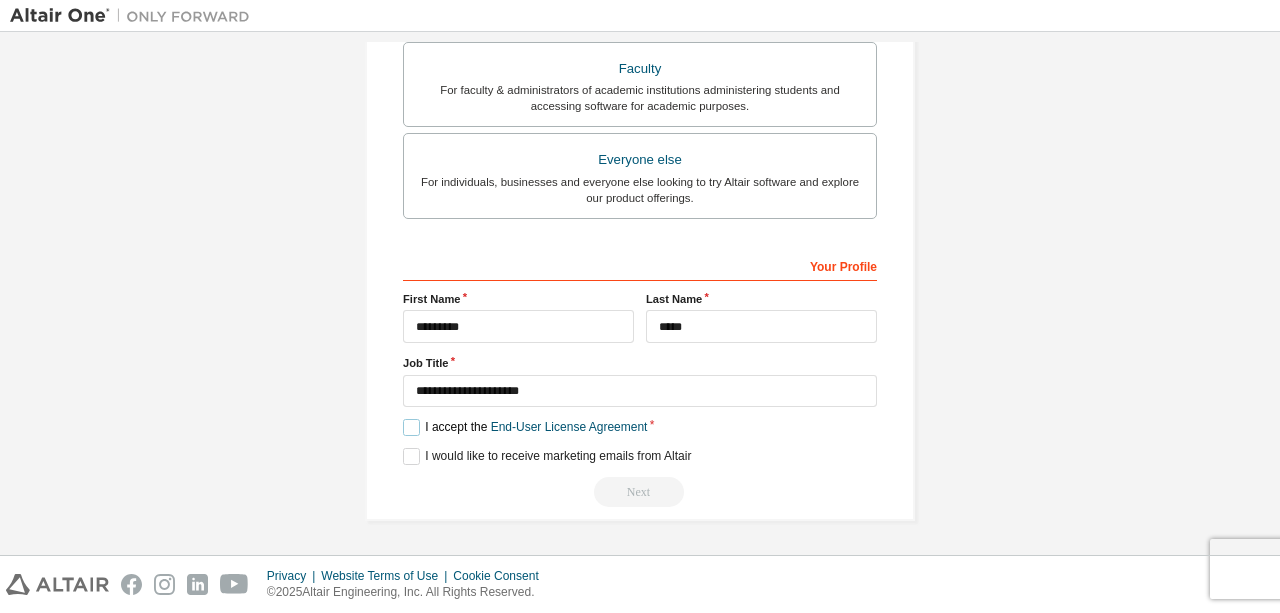 click on "I accept the    End-User License Agreement" at bounding box center [525, 427] 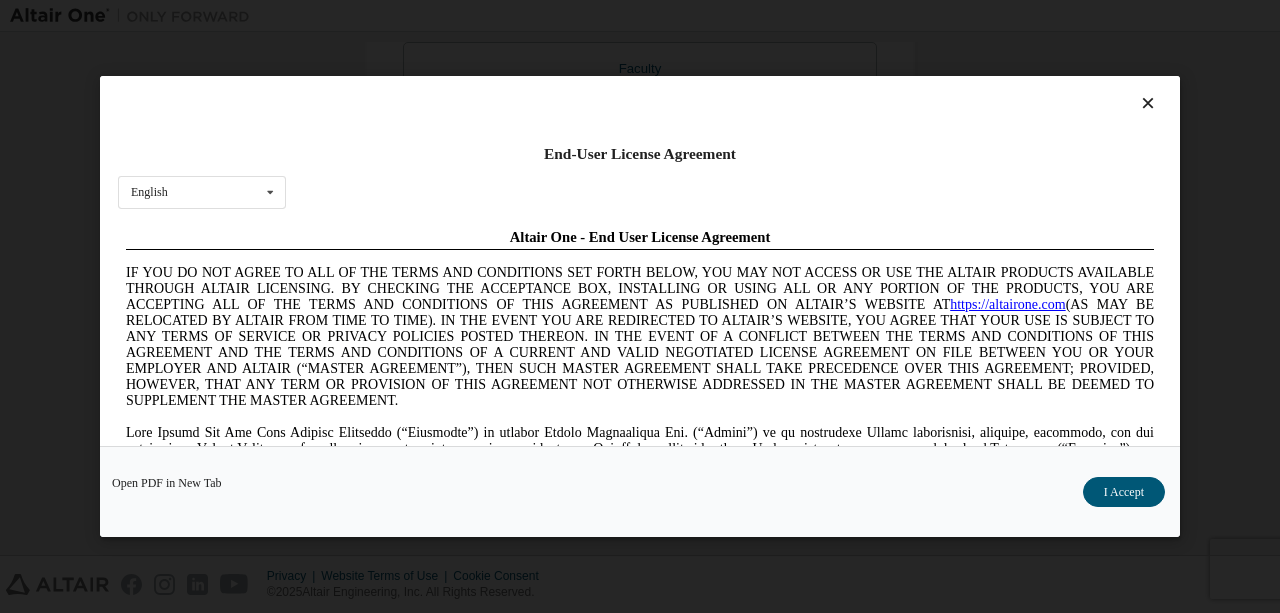 scroll, scrollTop: 0, scrollLeft: 0, axis: both 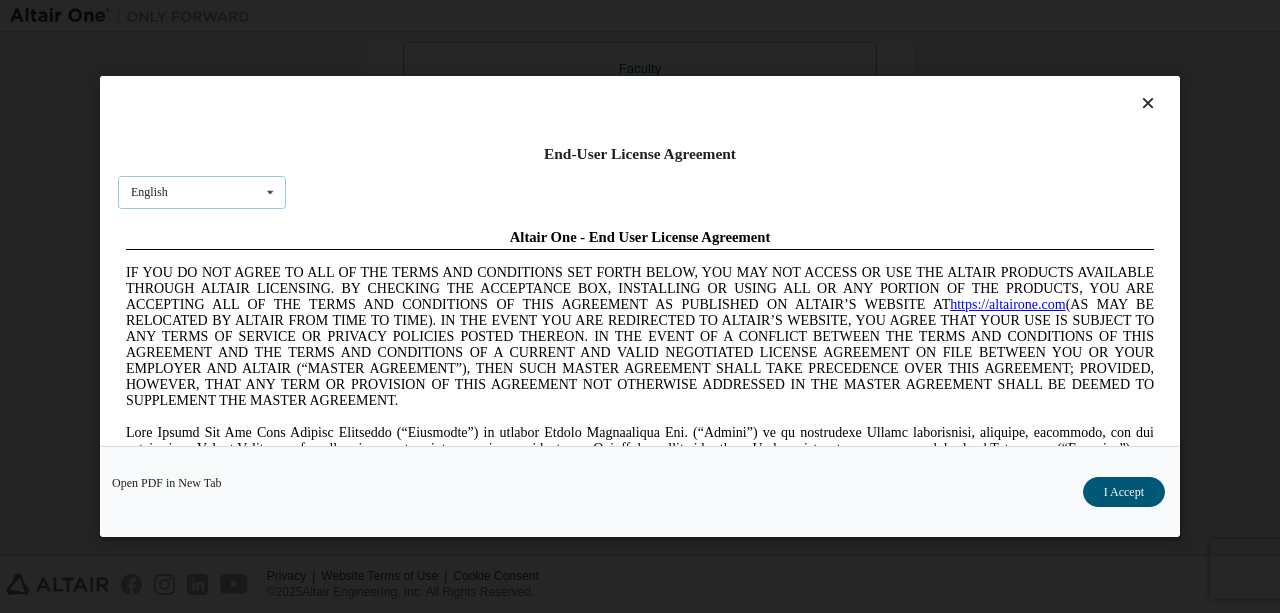 click at bounding box center (270, 192) 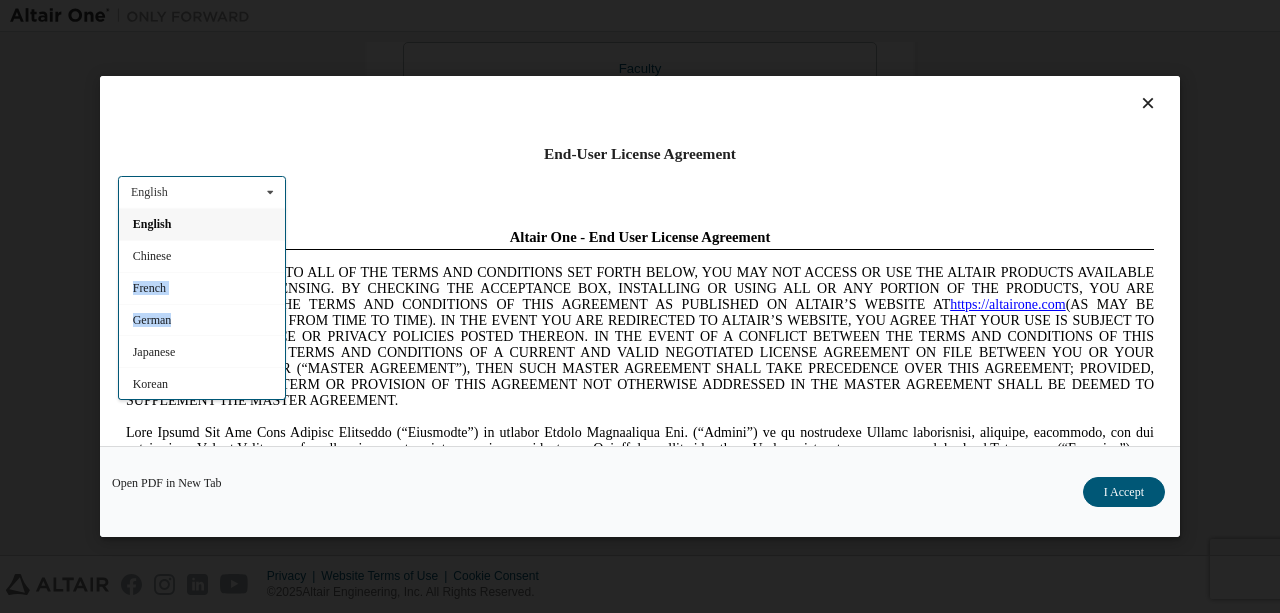 drag, startPoint x: 285, startPoint y: 269, endPoint x: 283, endPoint y: 312, distance: 43.046486 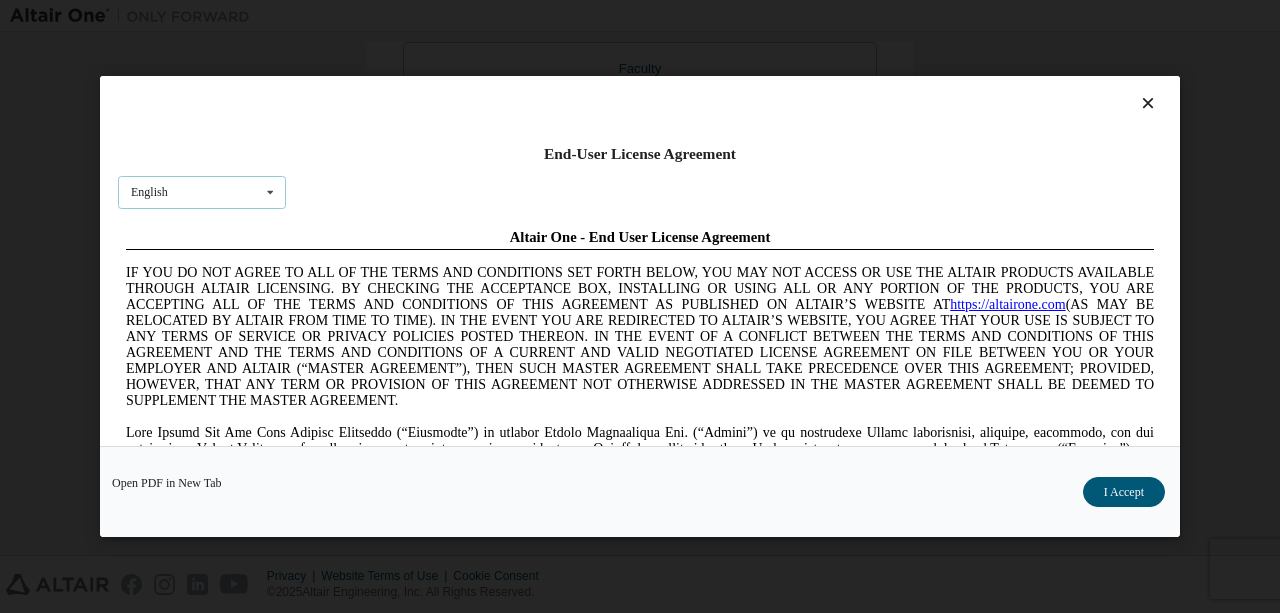 click at bounding box center (270, 192) 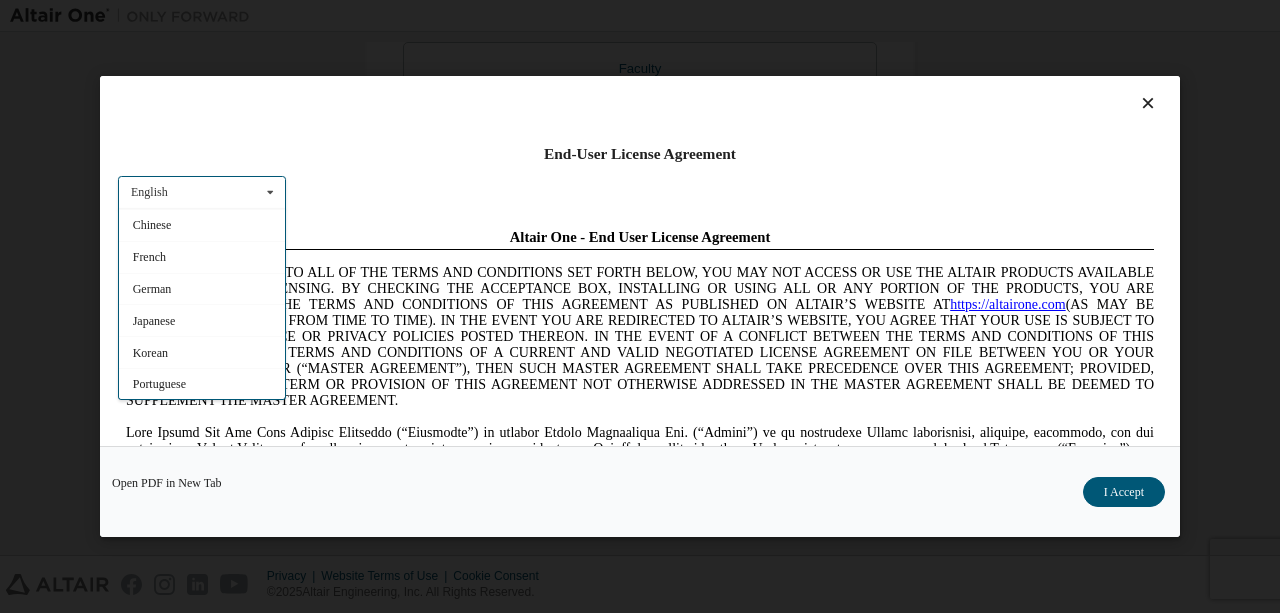 scroll, scrollTop: 0, scrollLeft: 0, axis: both 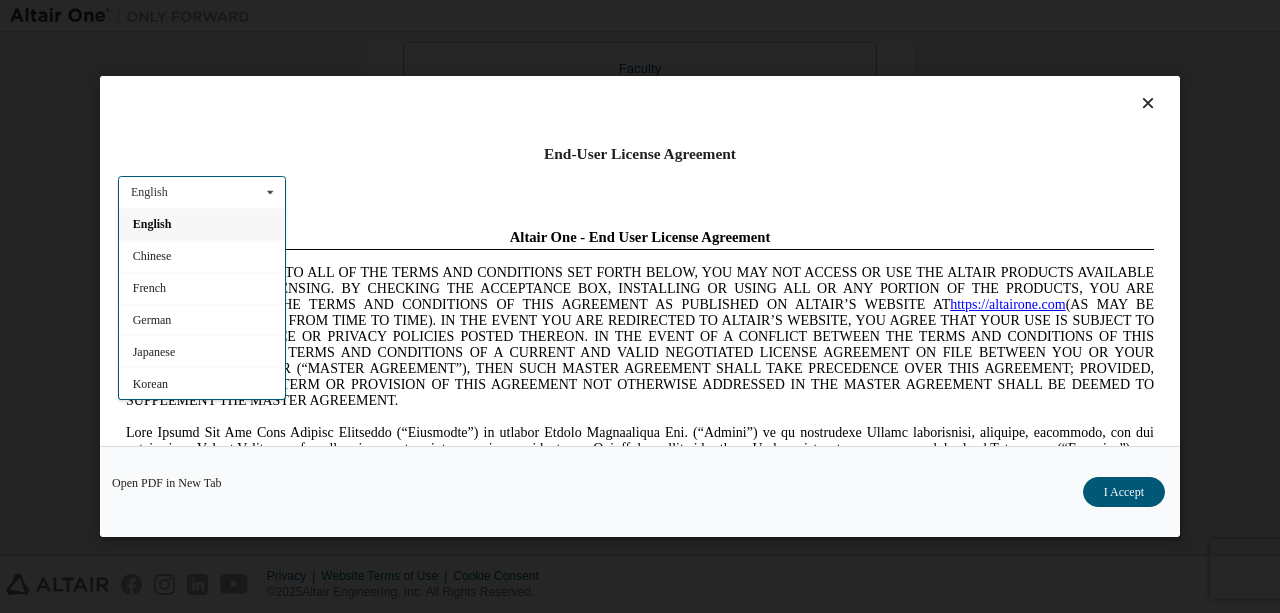 click on "English" at bounding box center (202, 224) 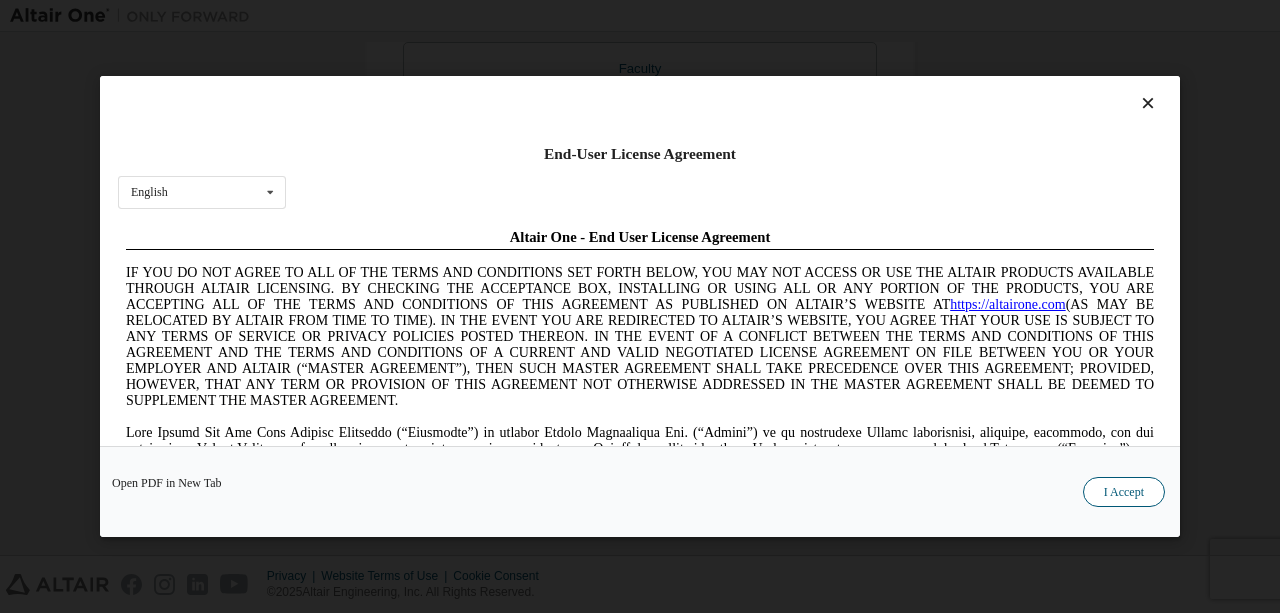 click on "I Accept" at bounding box center [1124, 492] 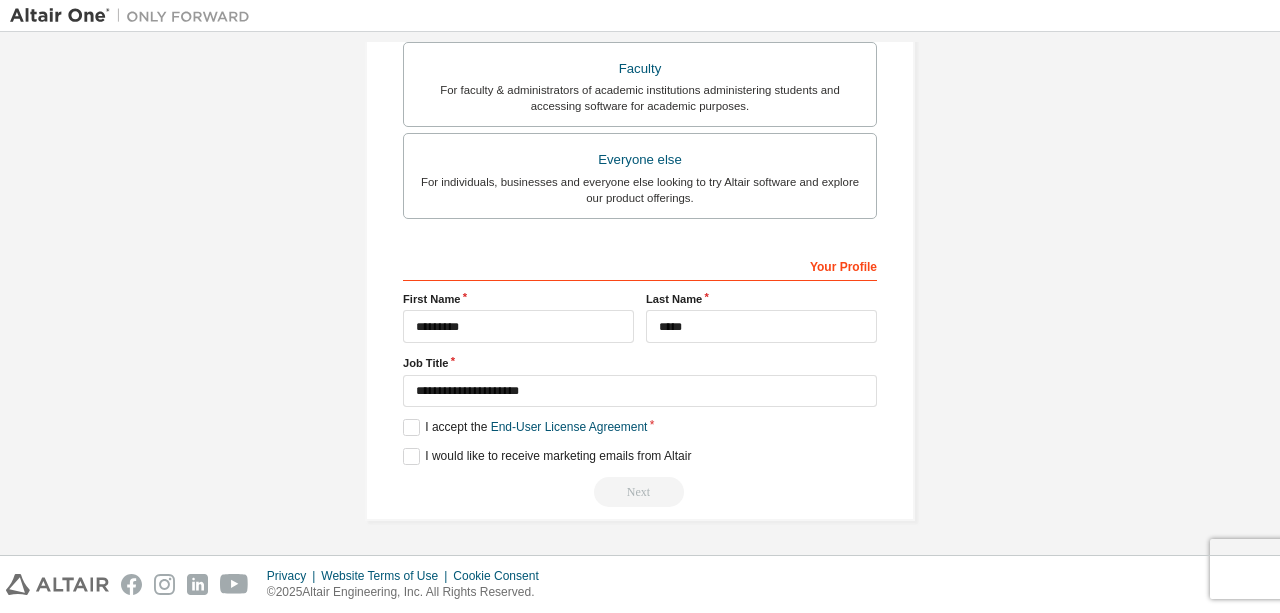 click on "Your Profile" at bounding box center (640, 265) 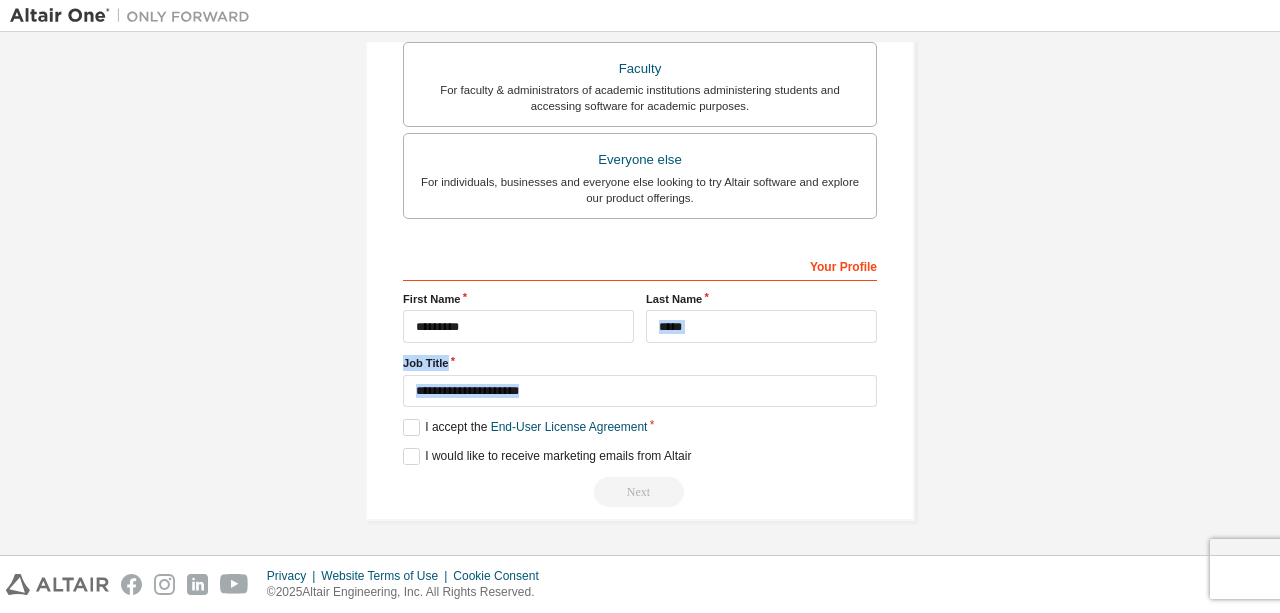 drag, startPoint x: 1258, startPoint y: 413, endPoint x: 1273, endPoint y: 314, distance: 100.12991 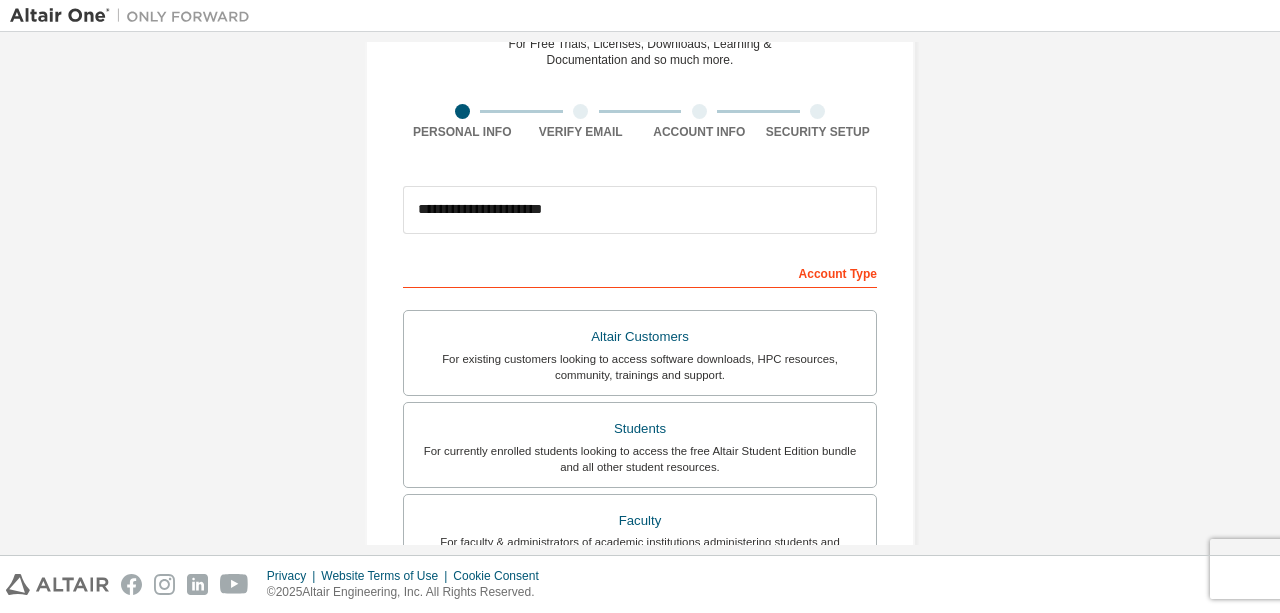 scroll, scrollTop: 109, scrollLeft: 0, axis: vertical 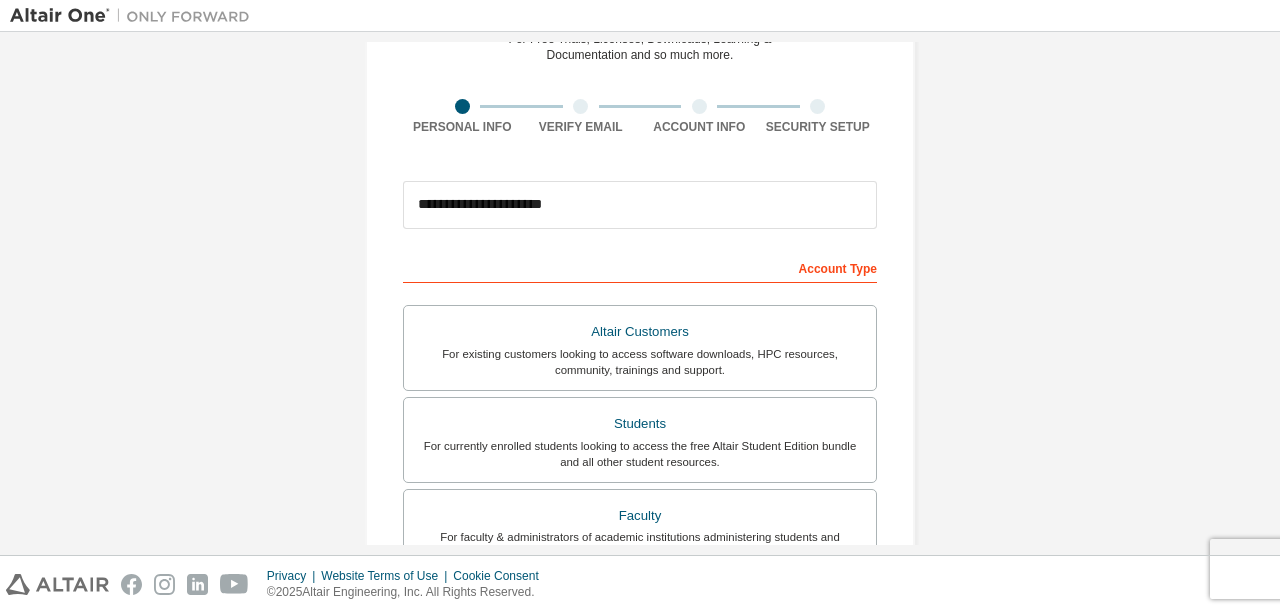 click on "Account Type" at bounding box center (640, 267) 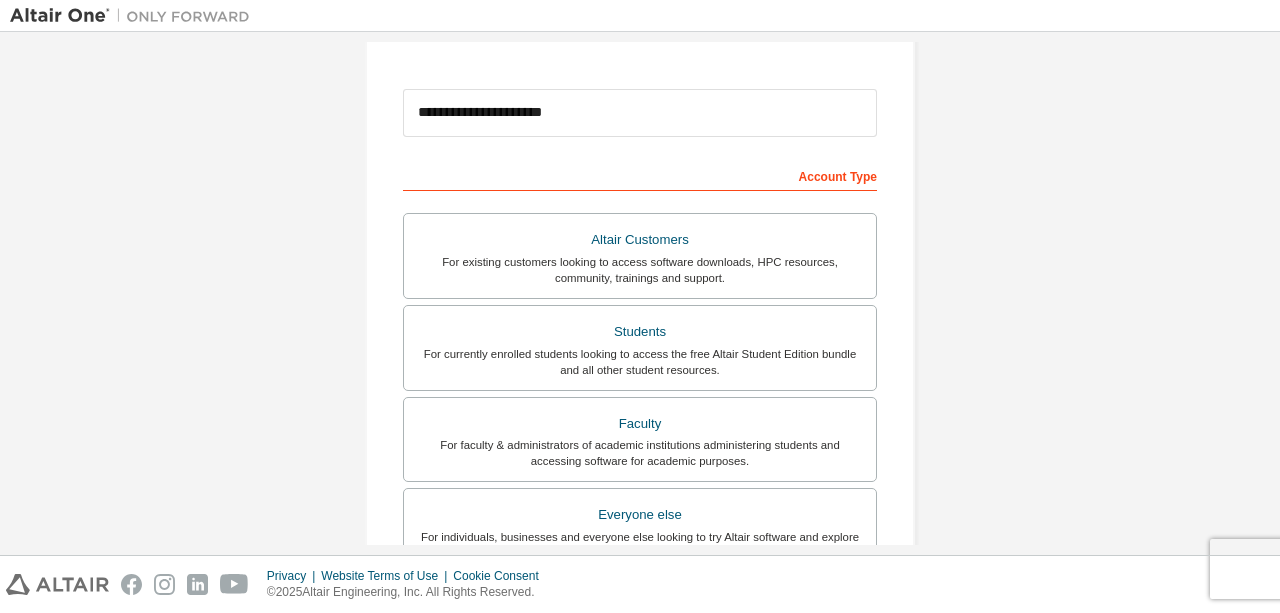 scroll, scrollTop: 198, scrollLeft: 0, axis: vertical 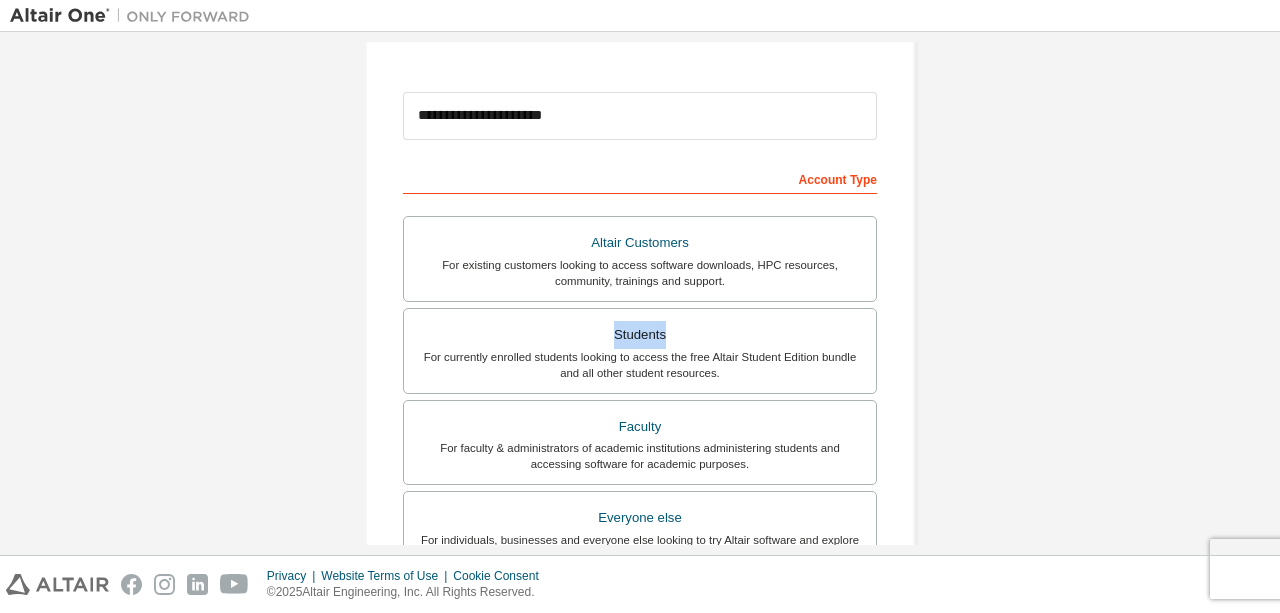 drag, startPoint x: 1271, startPoint y: 294, endPoint x: 1255, endPoint y: 346, distance: 54.405884 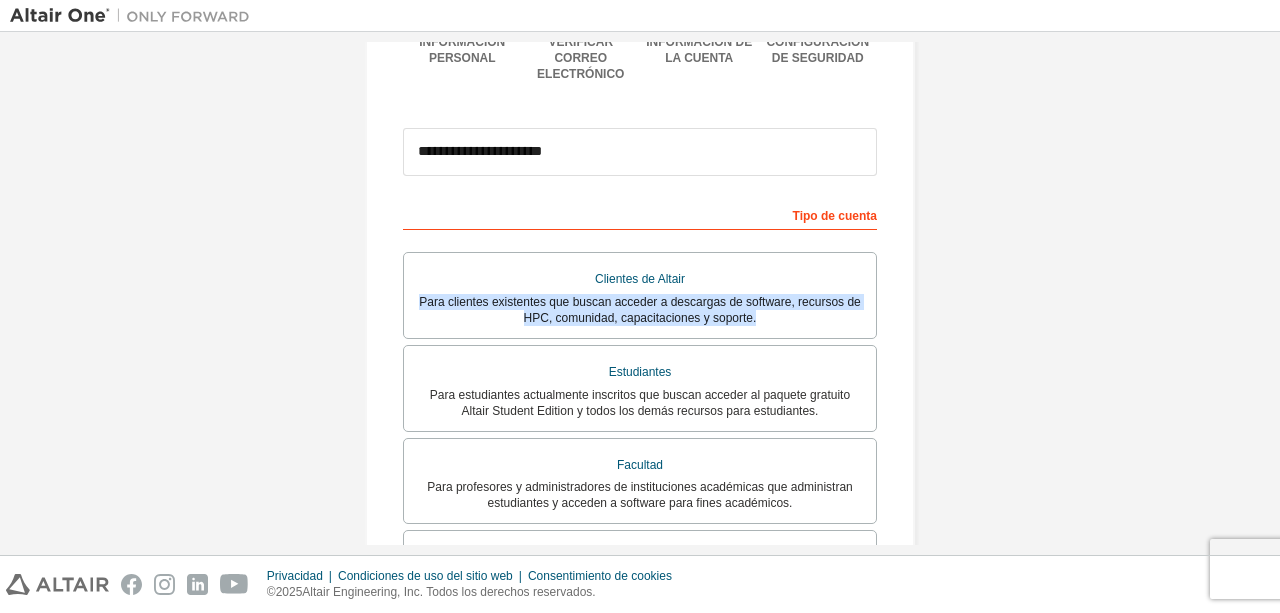 scroll, scrollTop: 203, scrollLeft: 0, axis: vertical 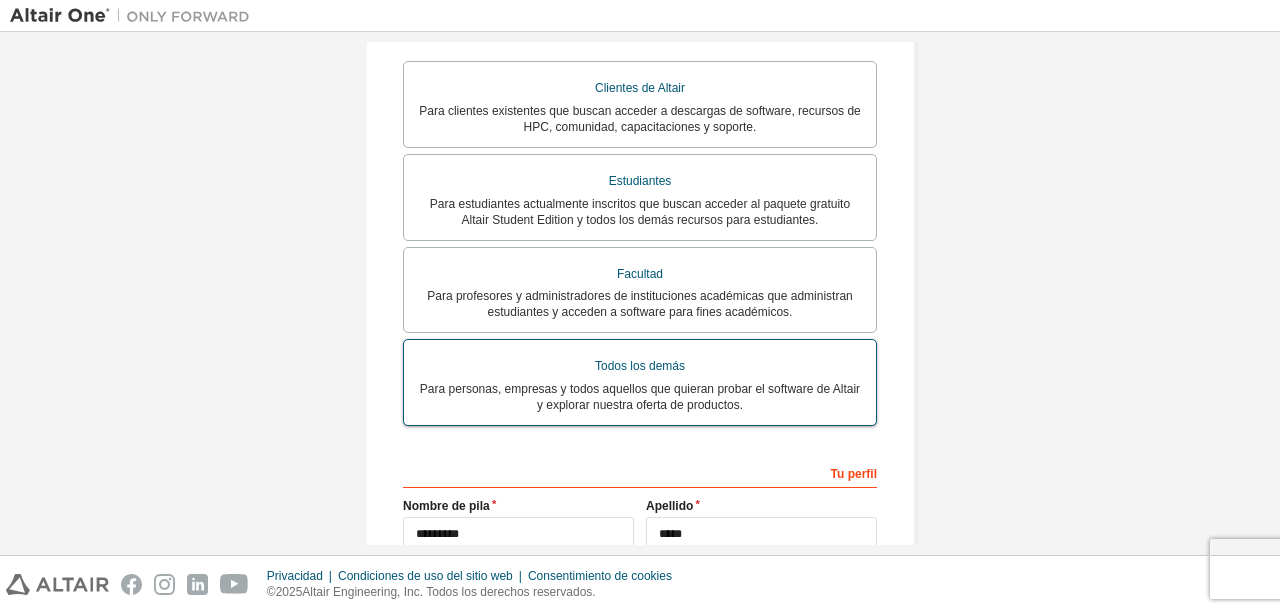 click on "Todos los demás" at bounding box center [640, 366] 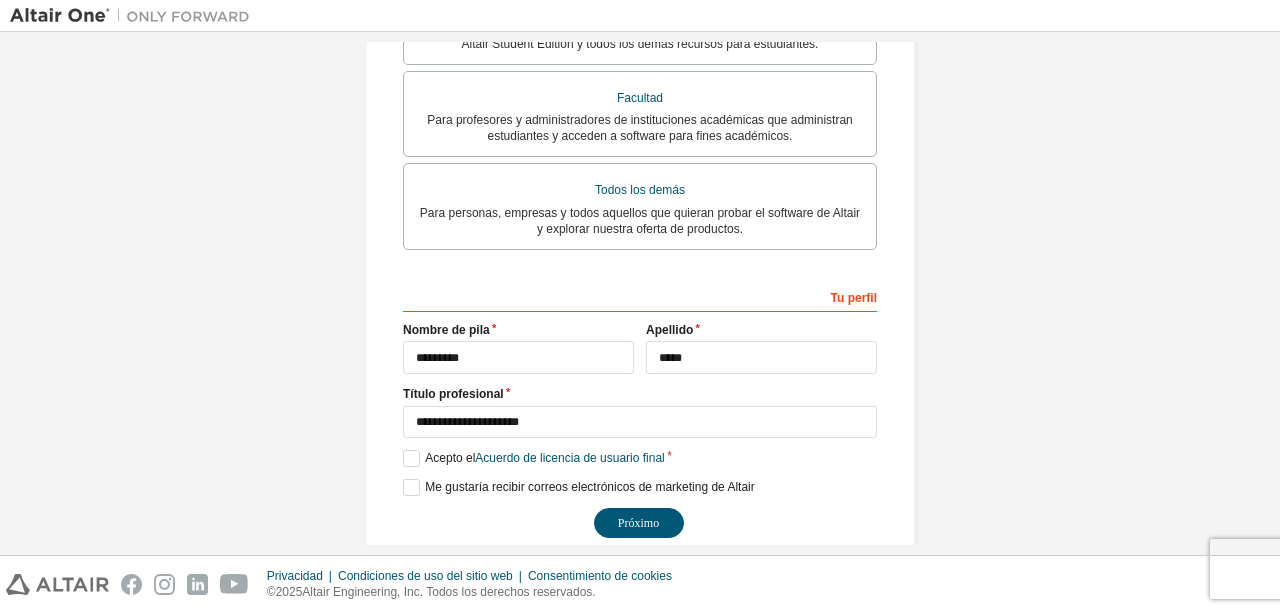 scroll, scrollTop: 584, scrollLeft: 0, axis: vertical 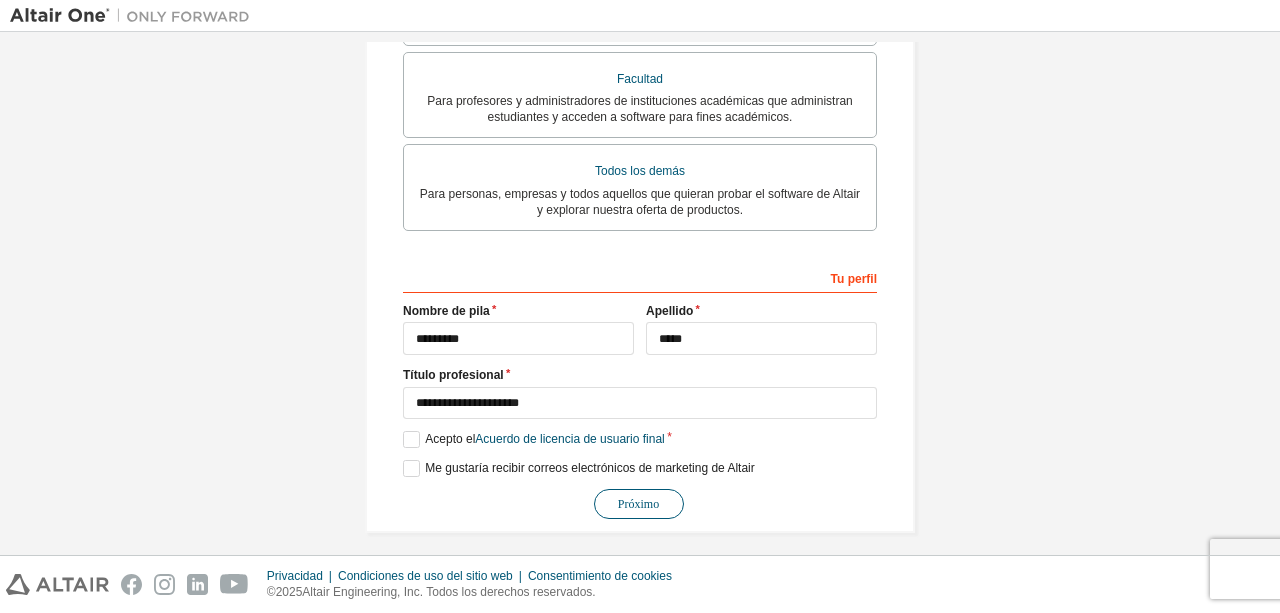 click on "Próximo" at bounding box center (638, 504) 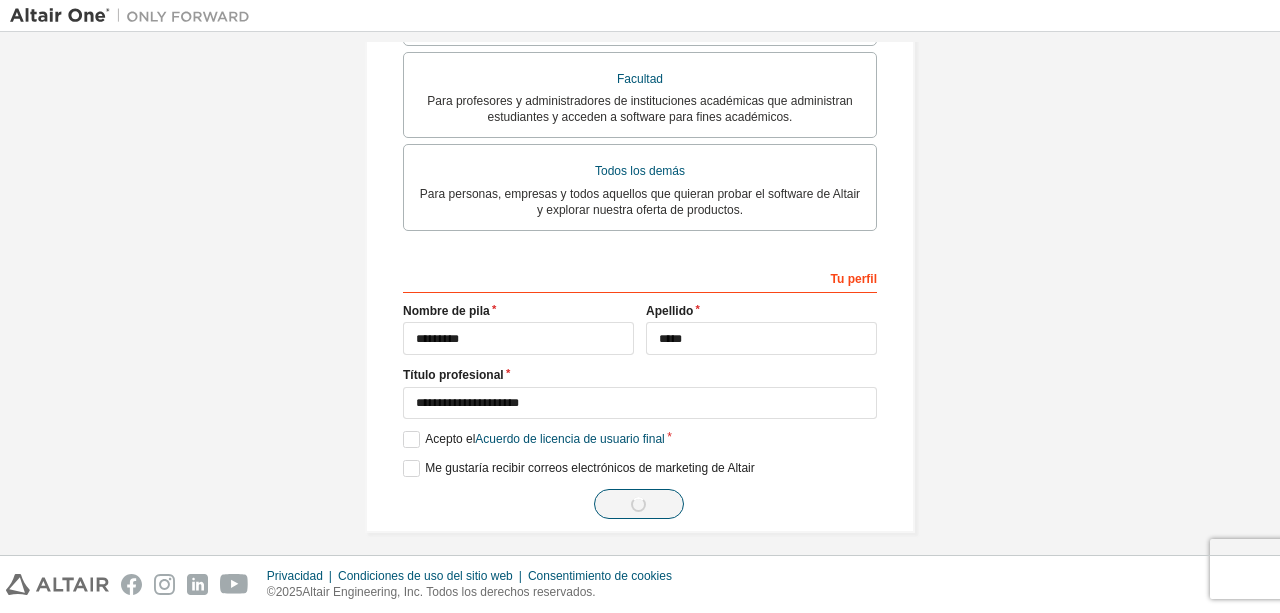 scroll, scrollTop: 0, scrollLeft: 0, axis: both 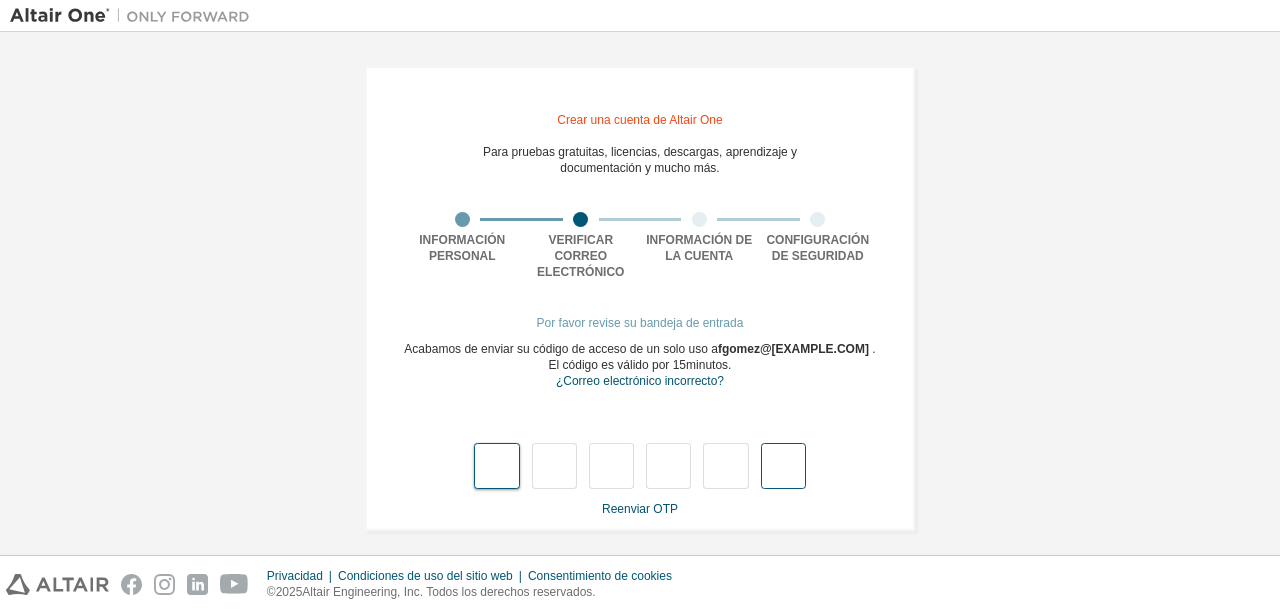 type on "*" 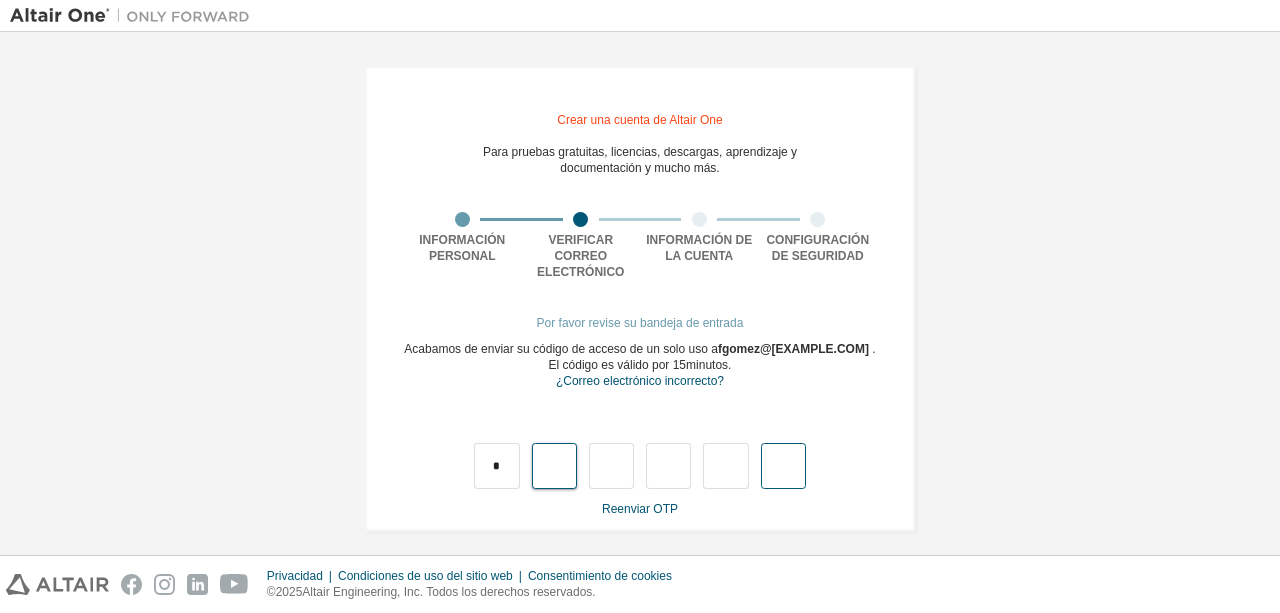 type on "*" 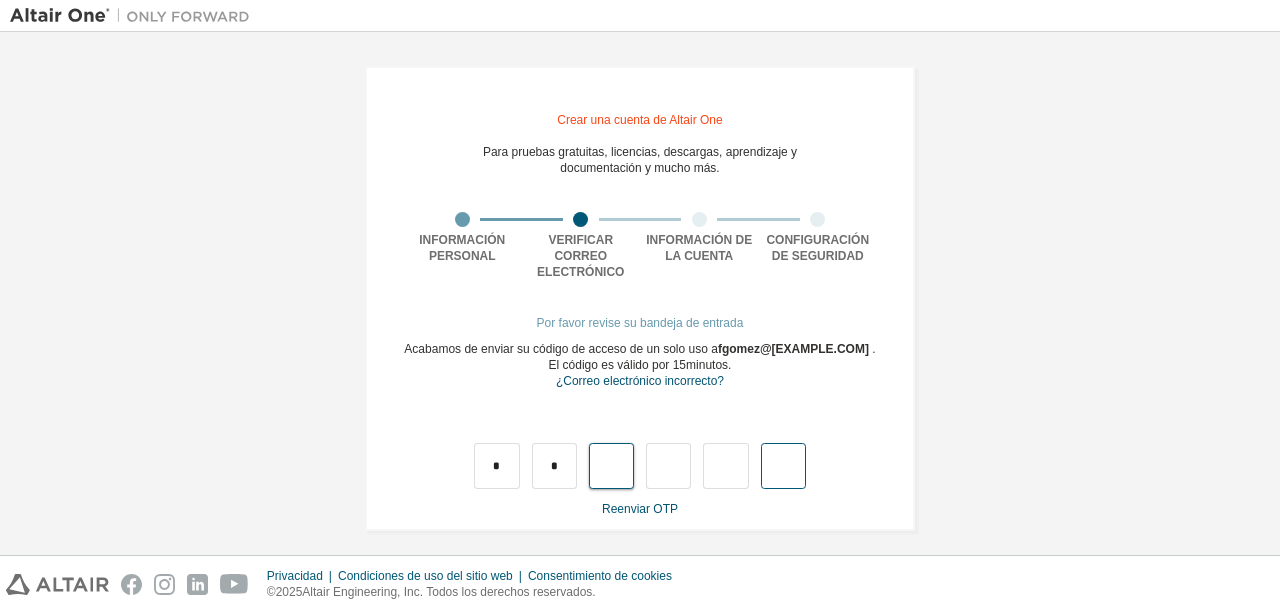 type on "*" 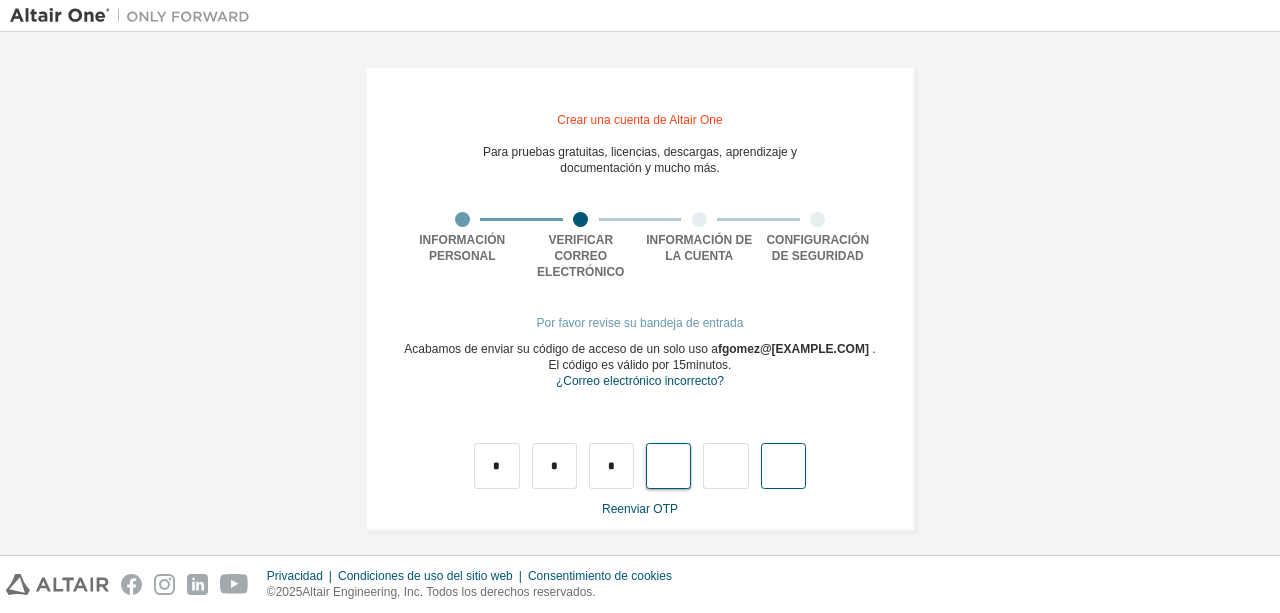type on "*" 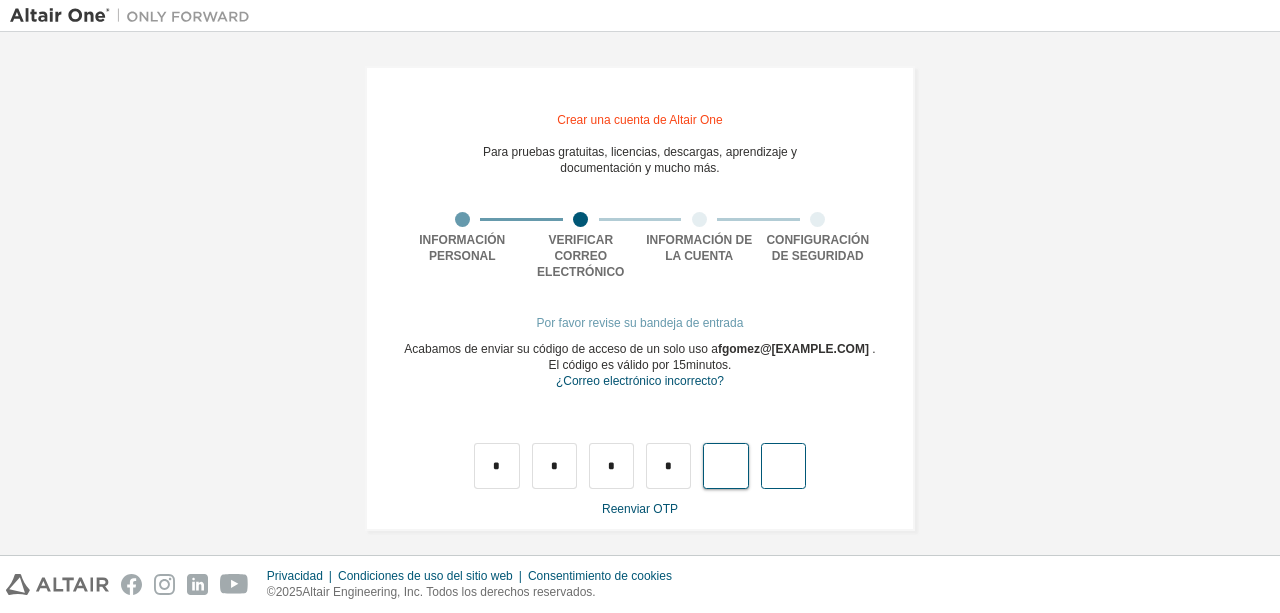 type on "*" 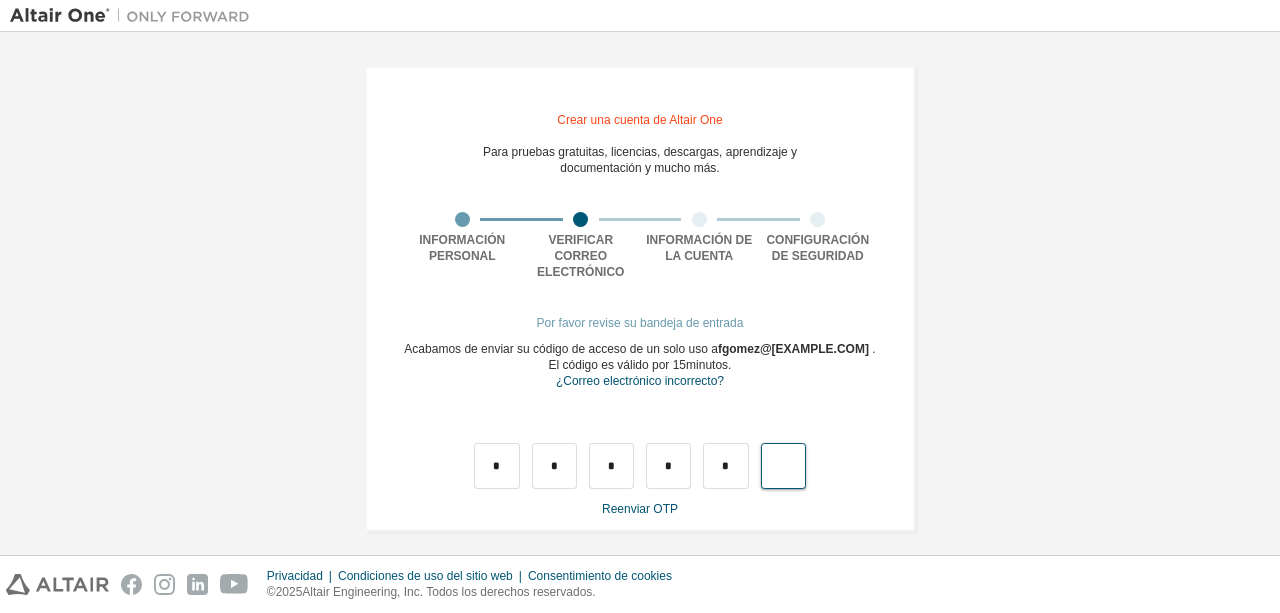 type on "*" 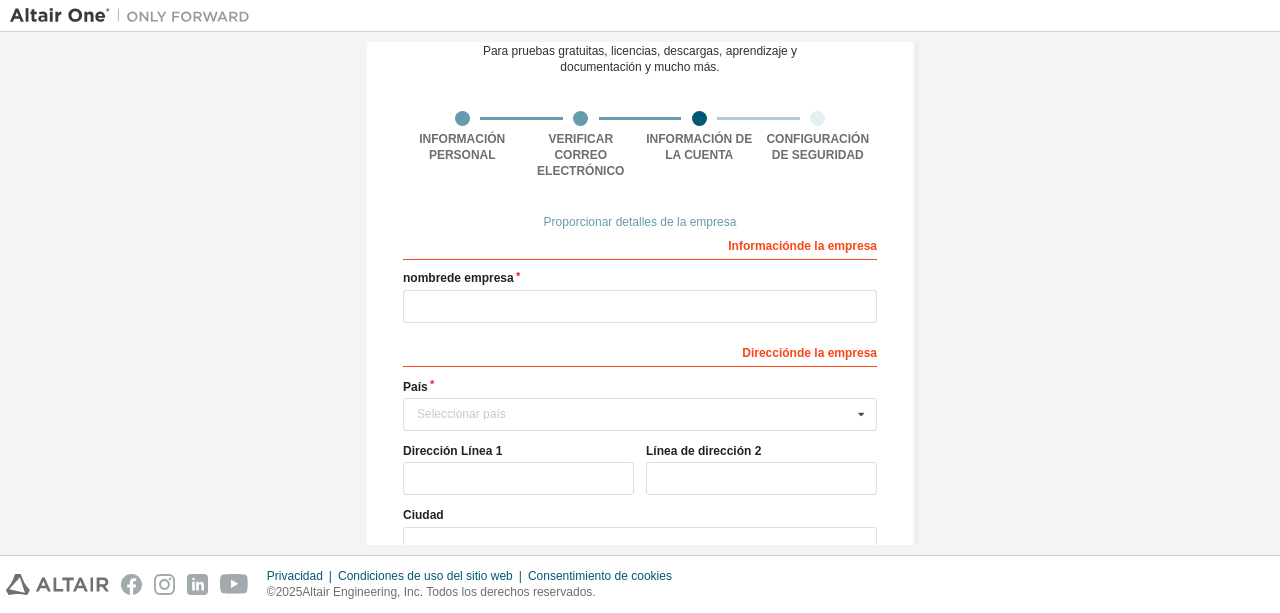 scroll, scrollTop: 103, scrollLeft: 0, axis: vertical 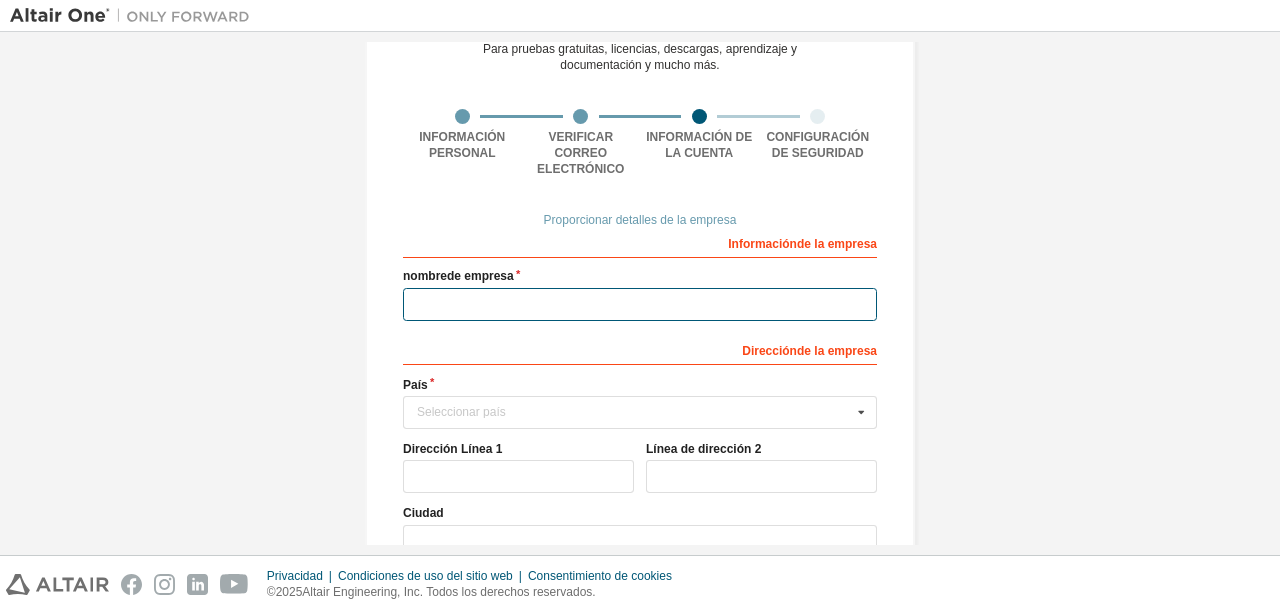 click at bounding box center [640, 304] 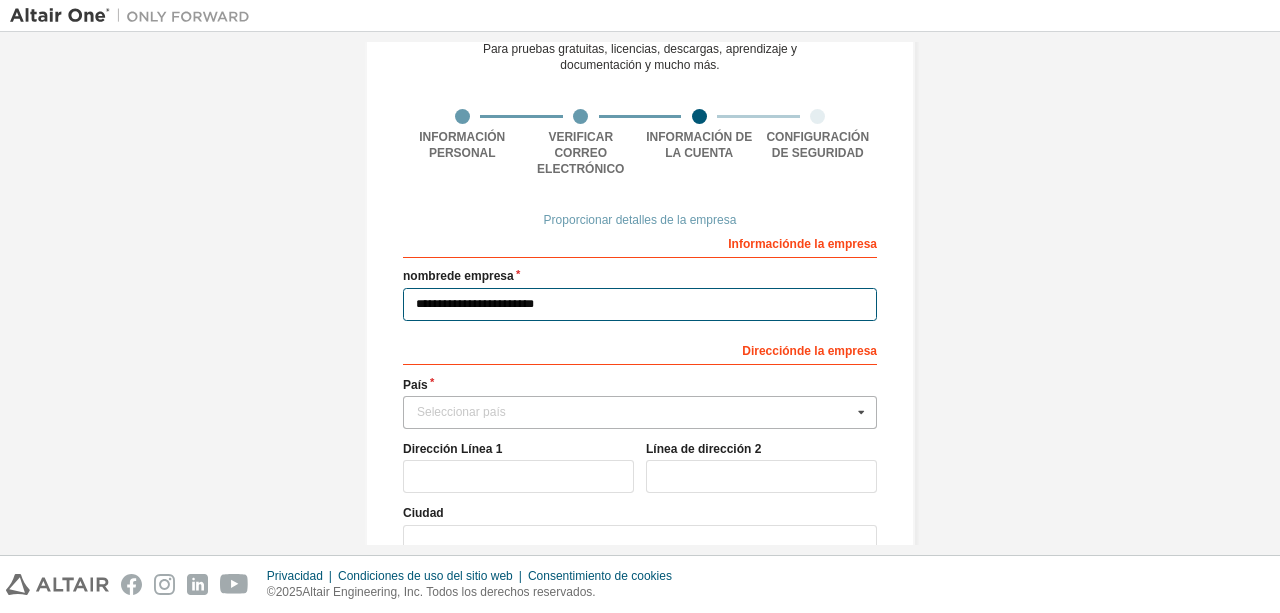 type on "**********" 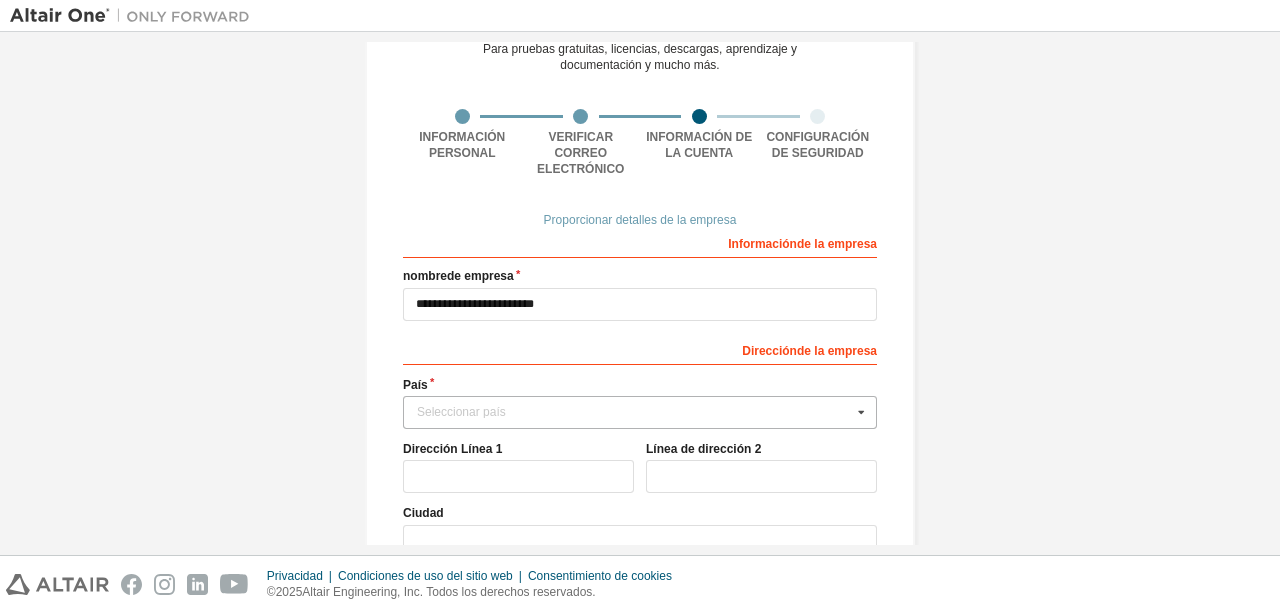 click on "Seleccionar país" at bounding box center (634, 412) 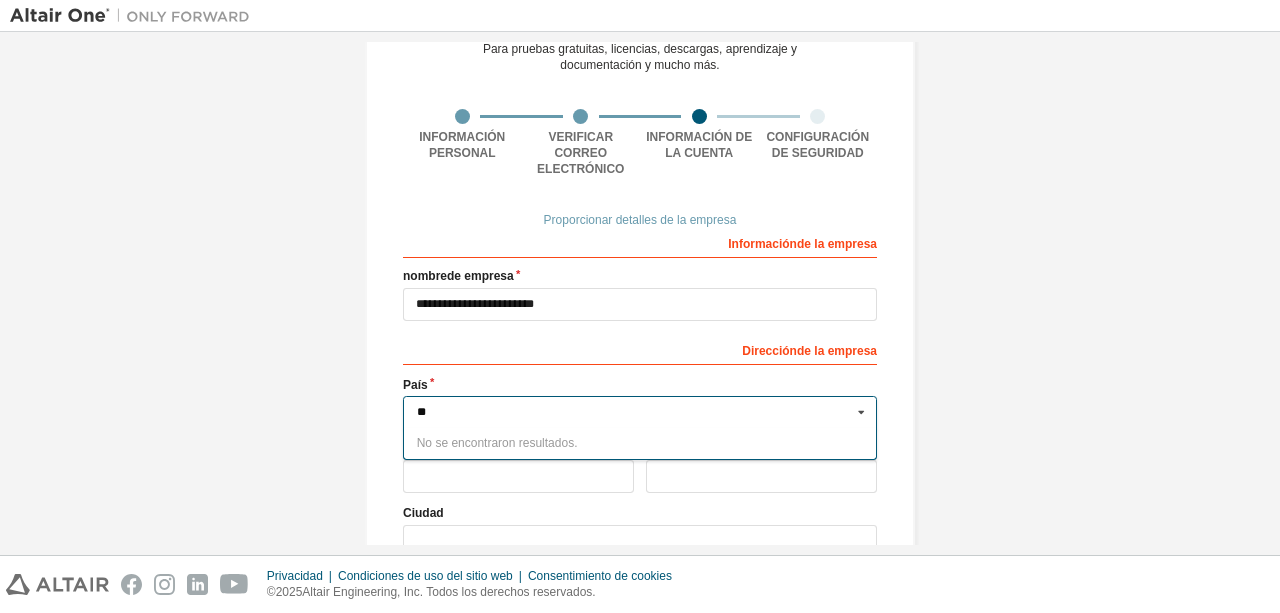 type on "*" 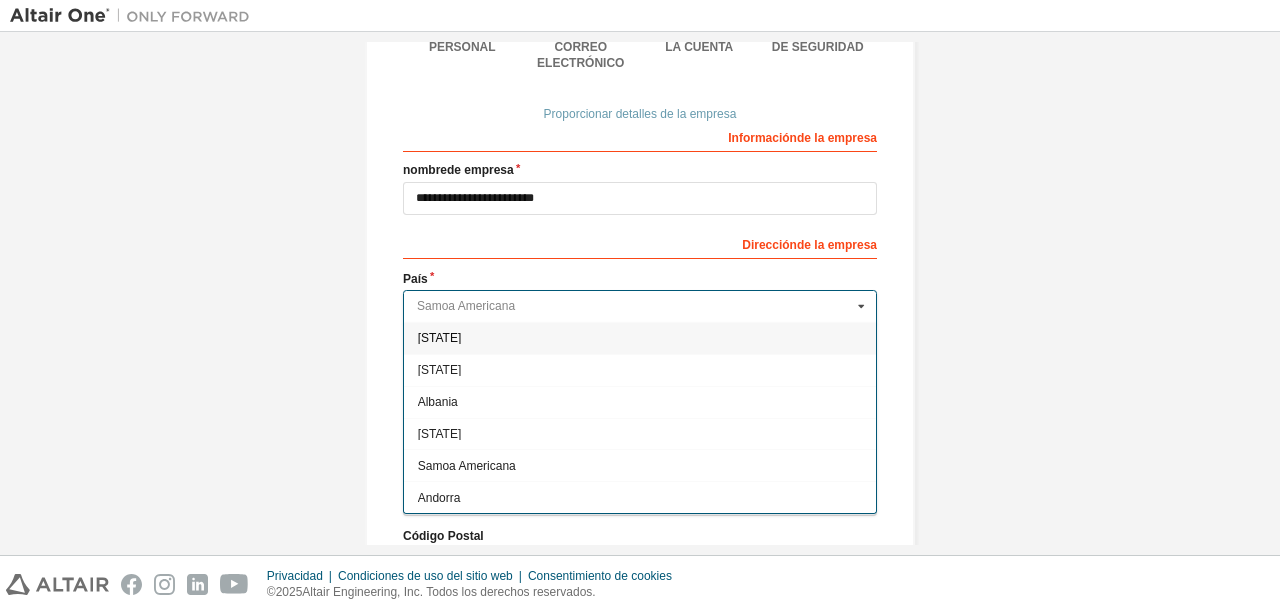 scroll, scrollTop: 210, scrollLeft: 0, axis: vertical 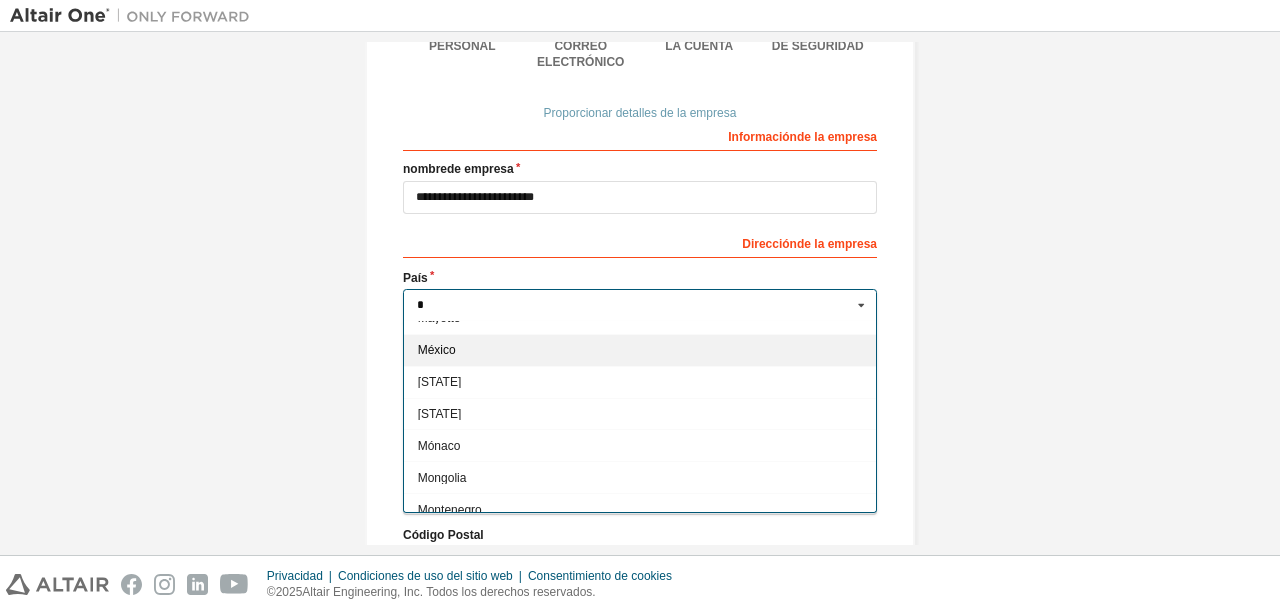type on "*" 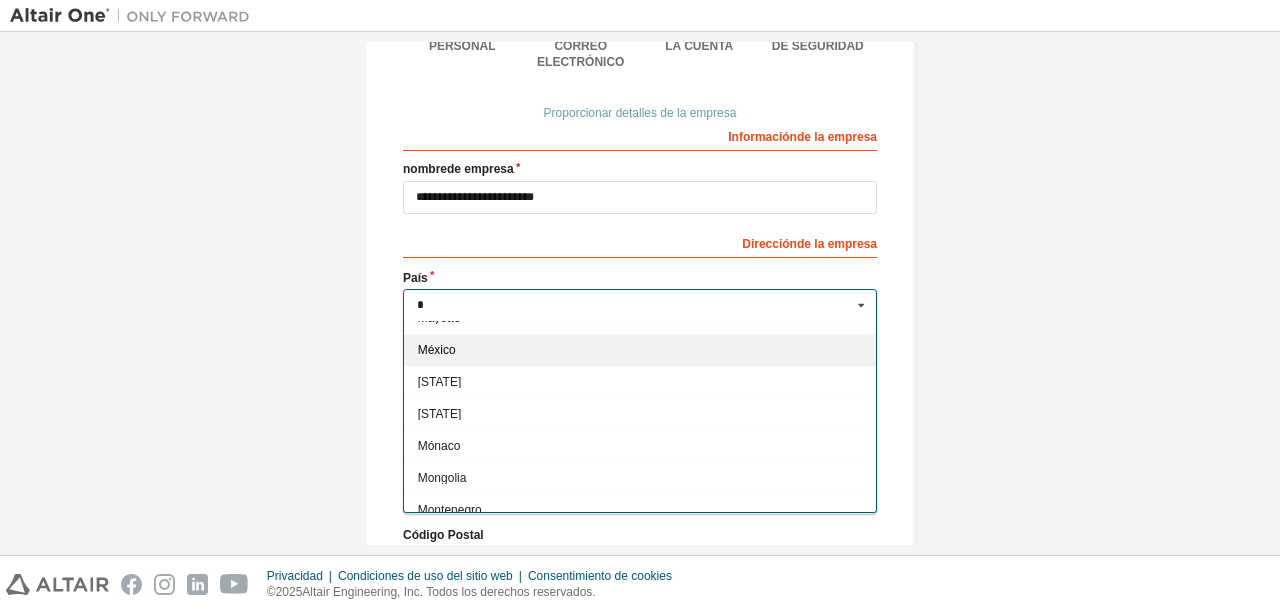 click on "México" at bounding box center [437, 350] 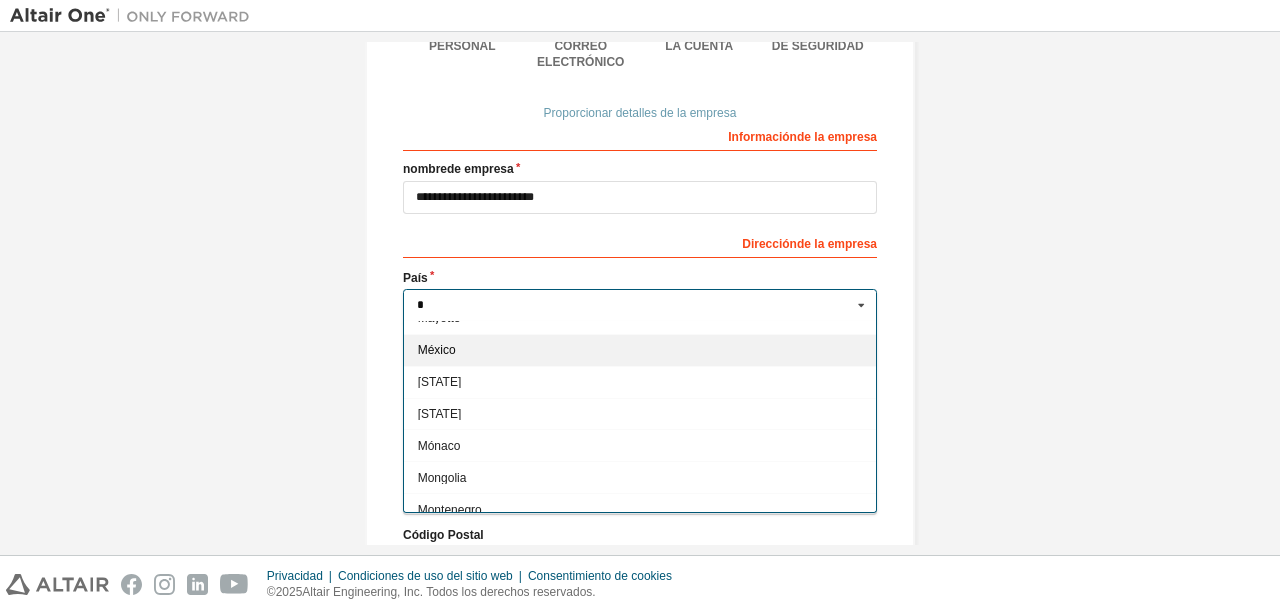 type on "***" 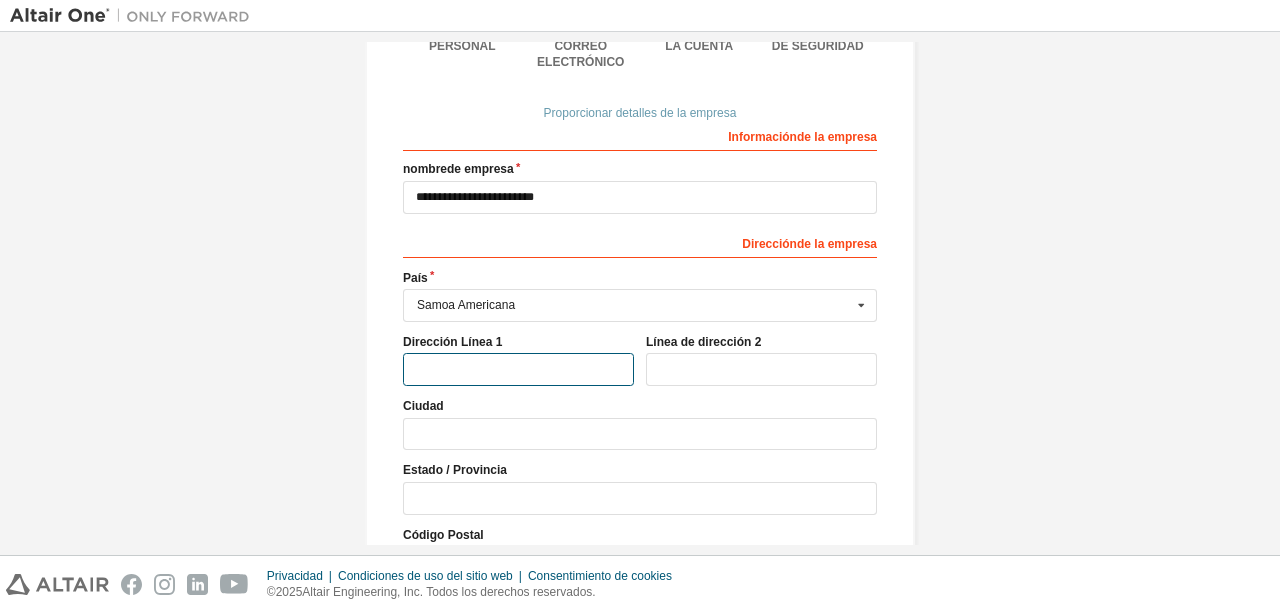 click at bounding box center [518, 369] 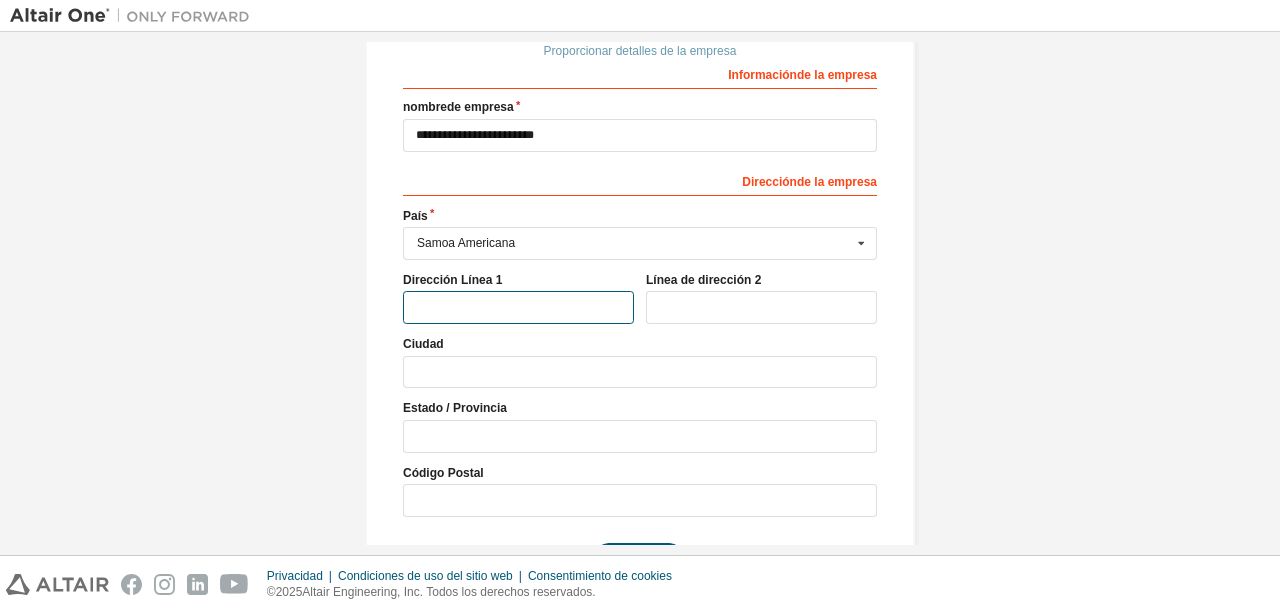 scroll, scrollTop: 326, scrollLeft: 0, axis: vertical 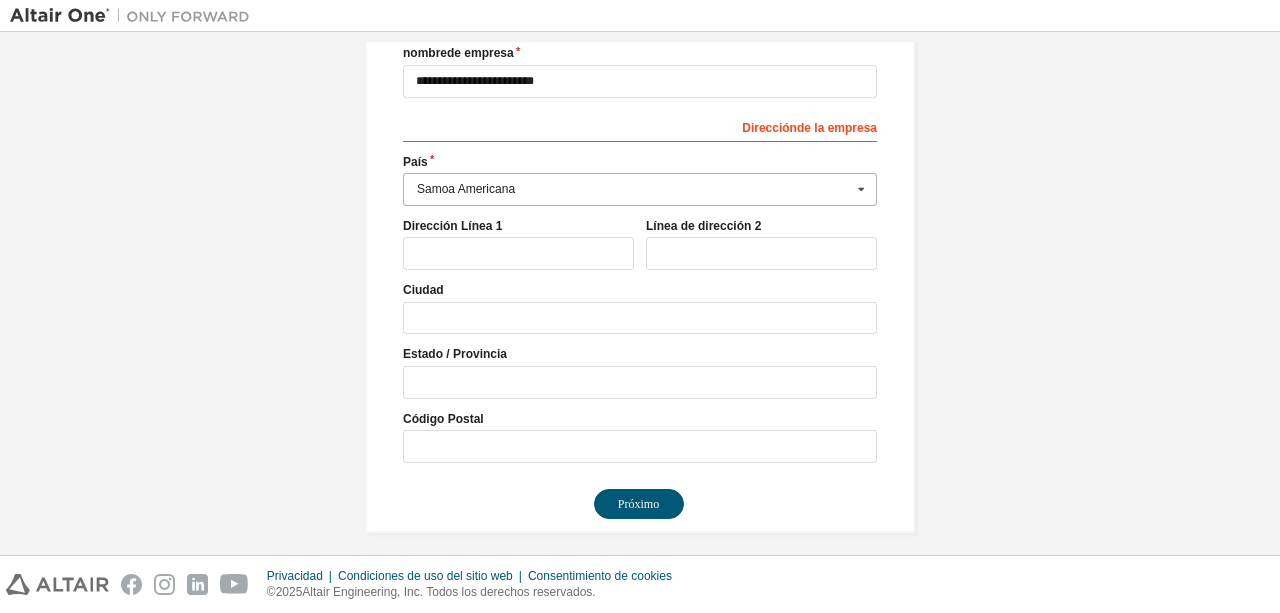 click at bounding box center [861, 189] 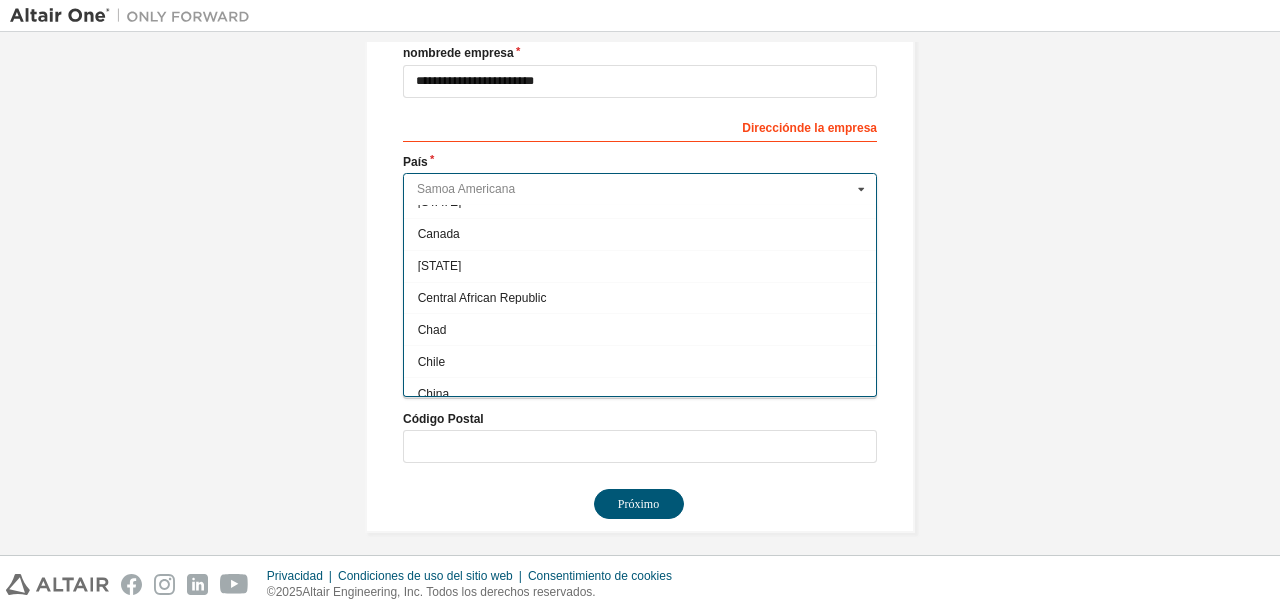 scroll, scrollTop: 4234, scrollLeft: 0, axis: vertical 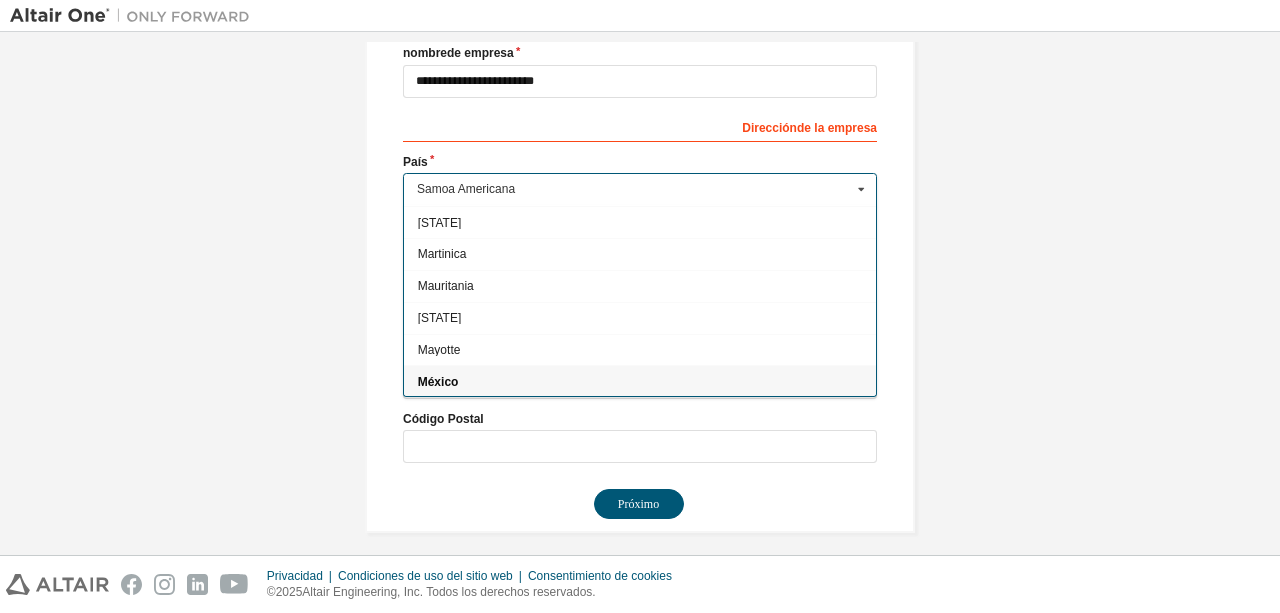 click on "México" at bounding box center [640, 382] 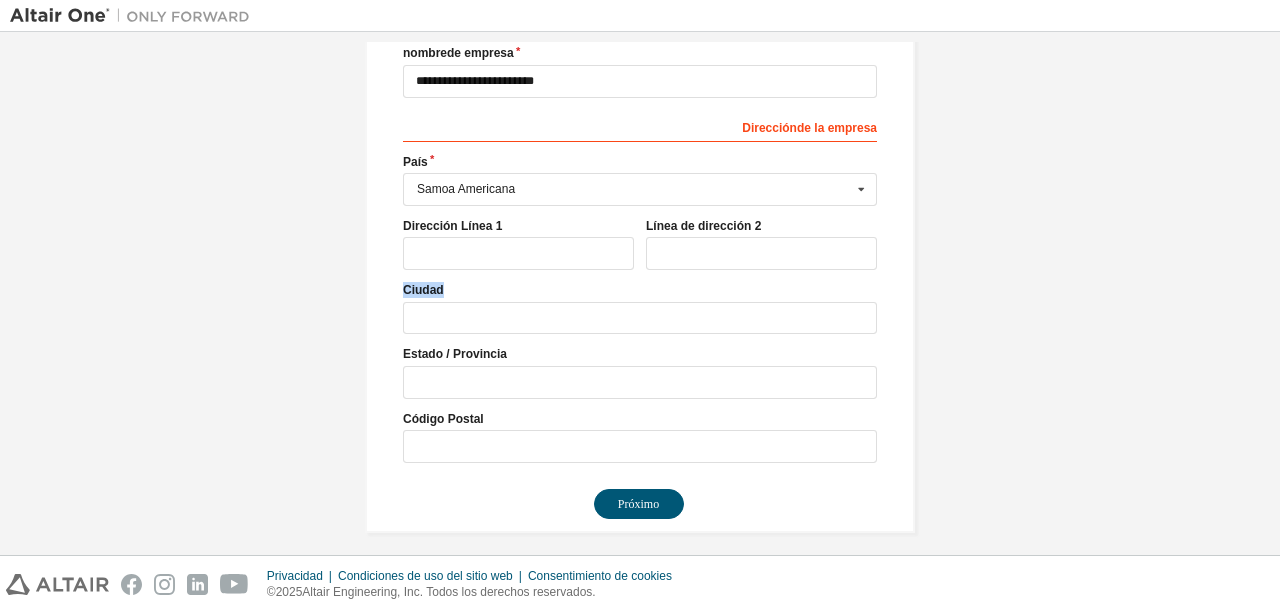 drag, startPoint x: 1259, startPoint y: 304, endPoint x: 1279, endPoint y: 250, distance: 57.58472 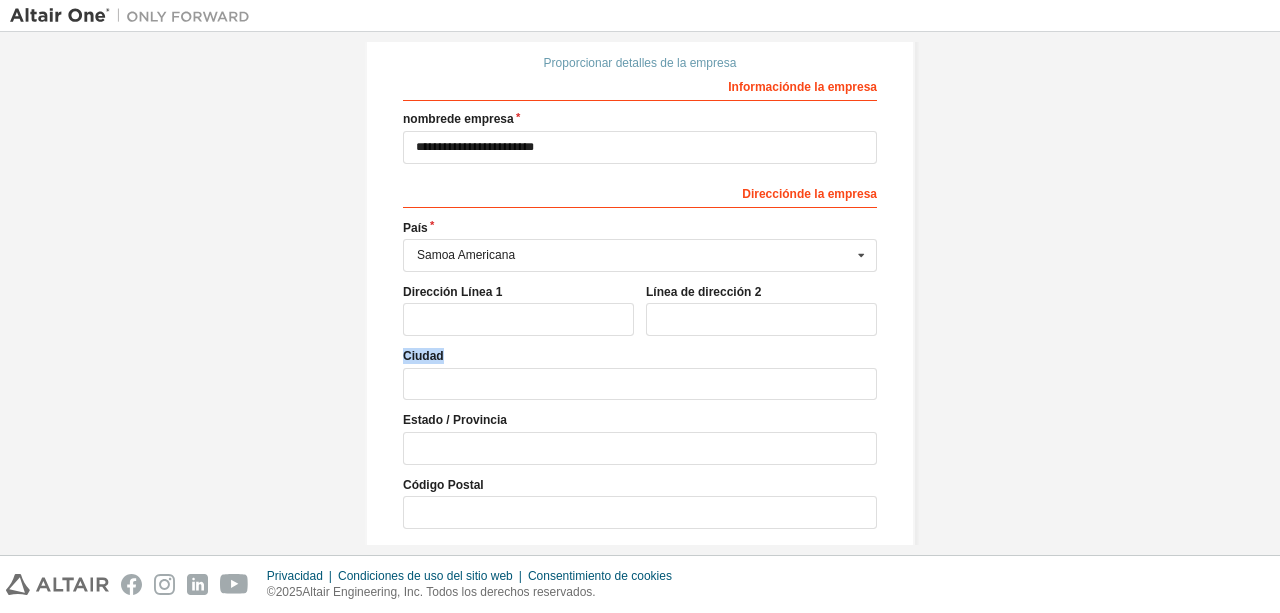 scroll, scrollTop: 257, scrollLeft: 0, axis: vertical 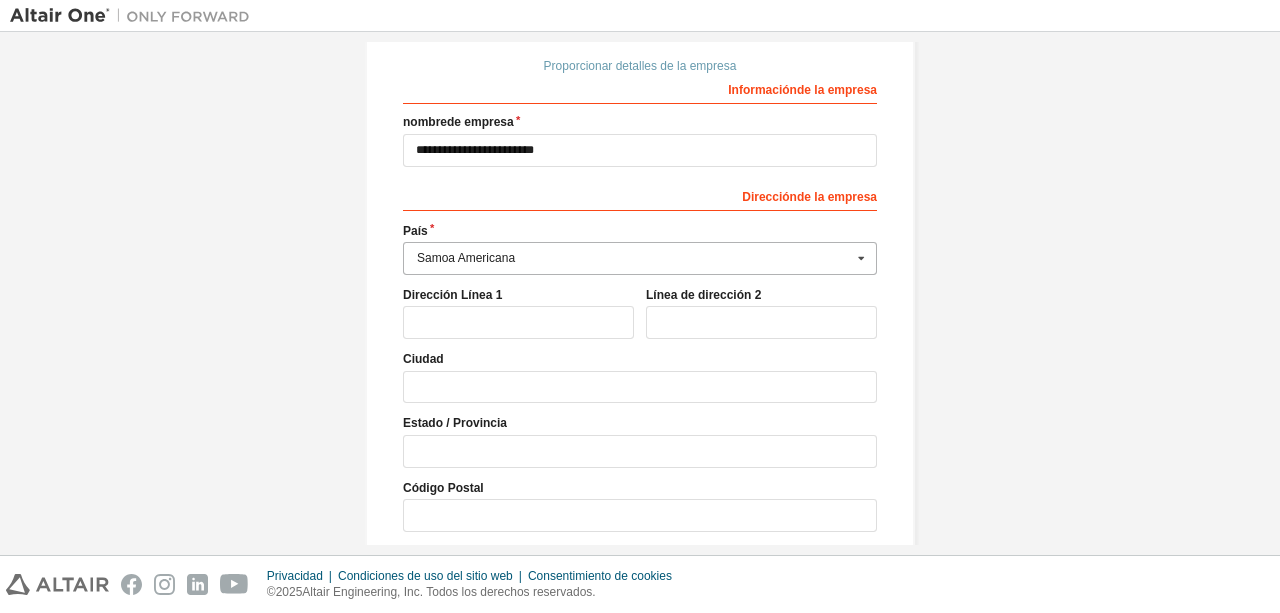 click at bounding box center (641, 258) 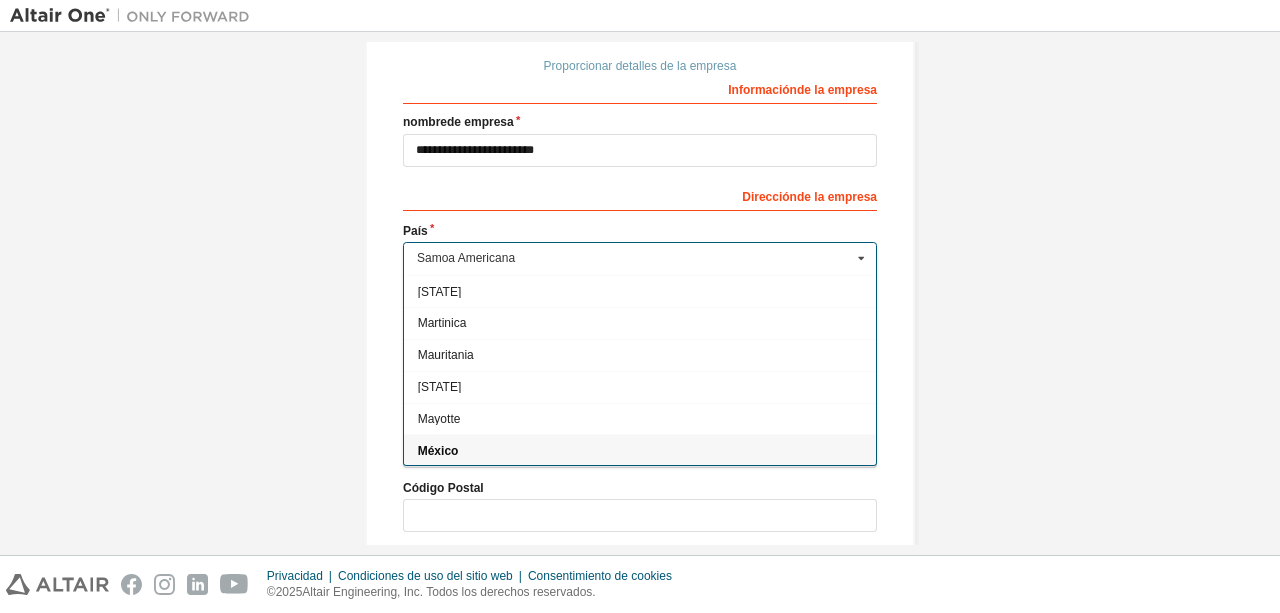 click on "México" at bounding box center (640, 450) 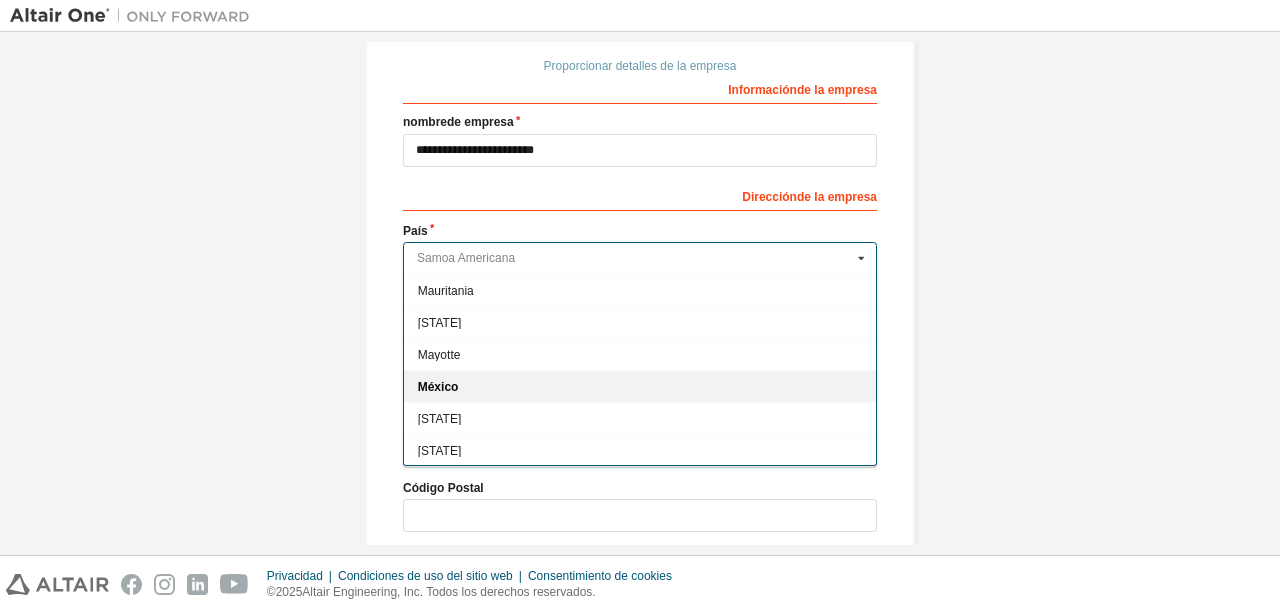 scroll, scrollTop: 4330, scrollLeft: 0, axis: vertical 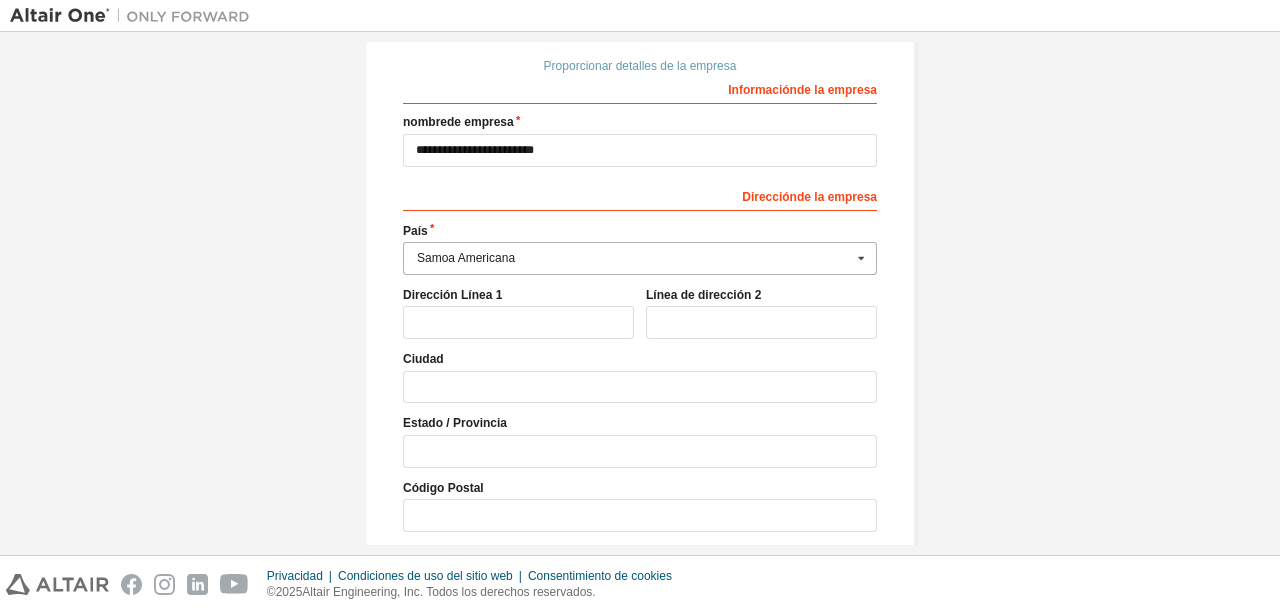 click on "Samoa Americana" at bounding box center [634, 258] 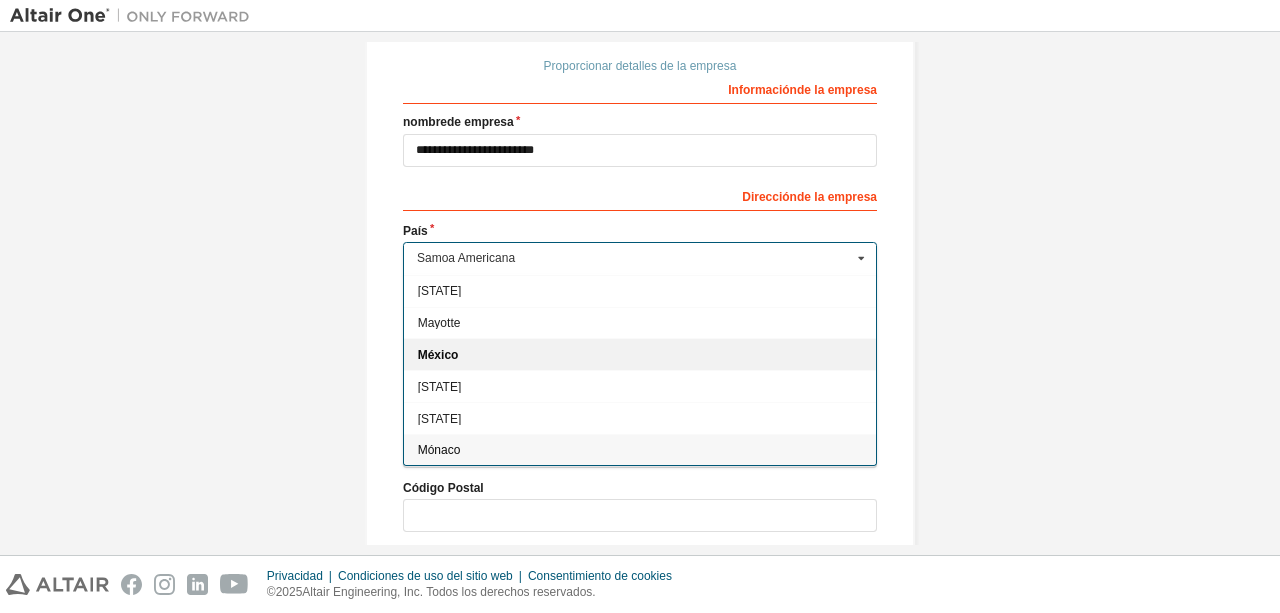 click on "México" at bounding box center [640, 355] 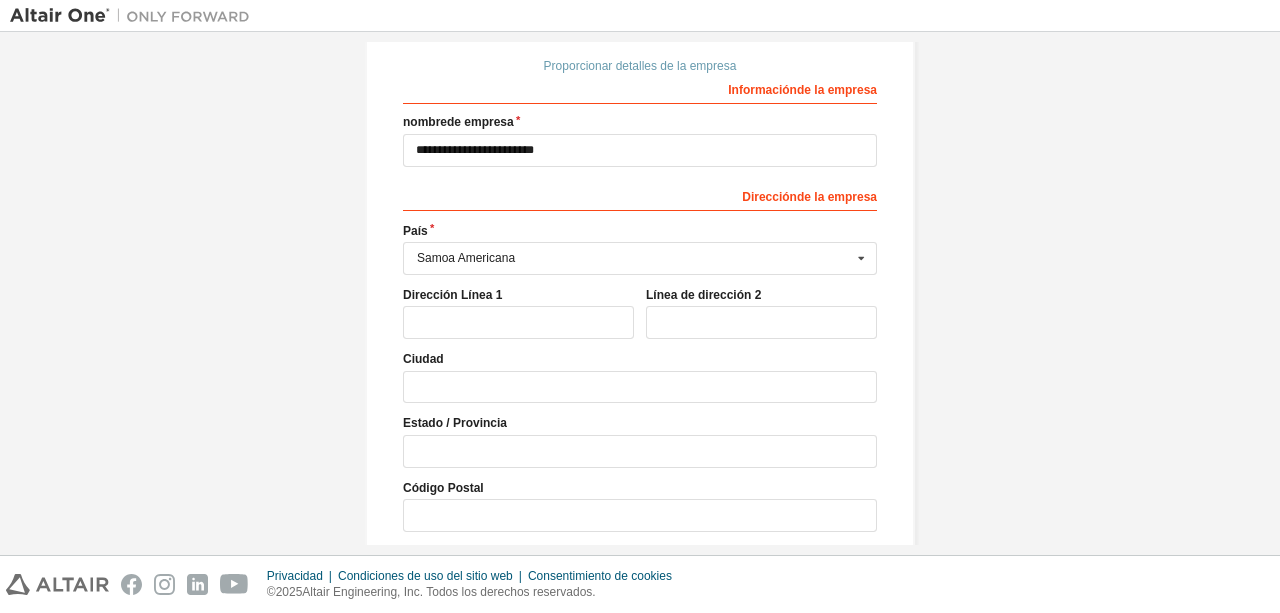 scroll, scrollTop: 326, scrollLeft: 0, axis: vertical 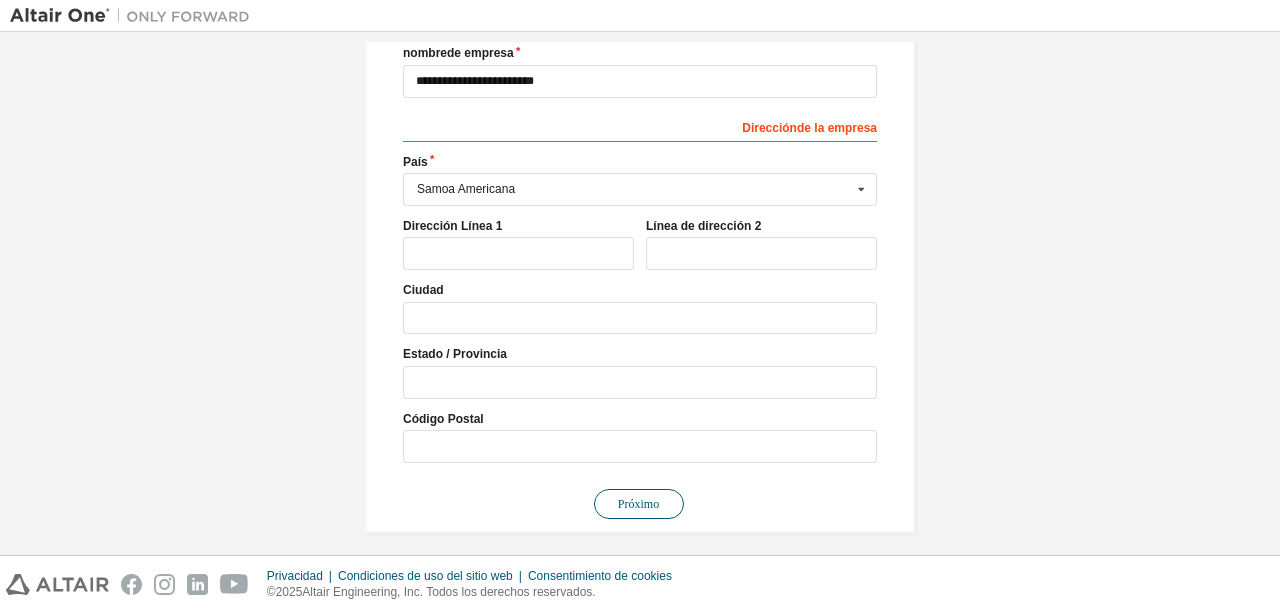 click on "Próximo" at bounding box center (639, 504) 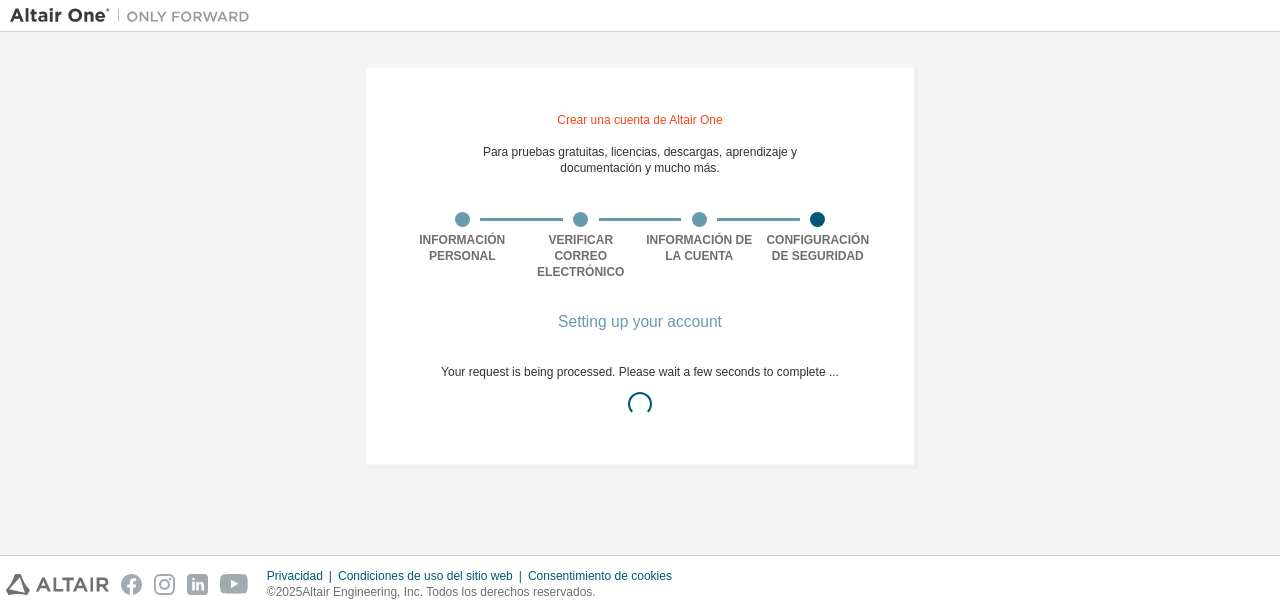 scroll, scrollTop: 0, scrollLeft: 0, axis: both 